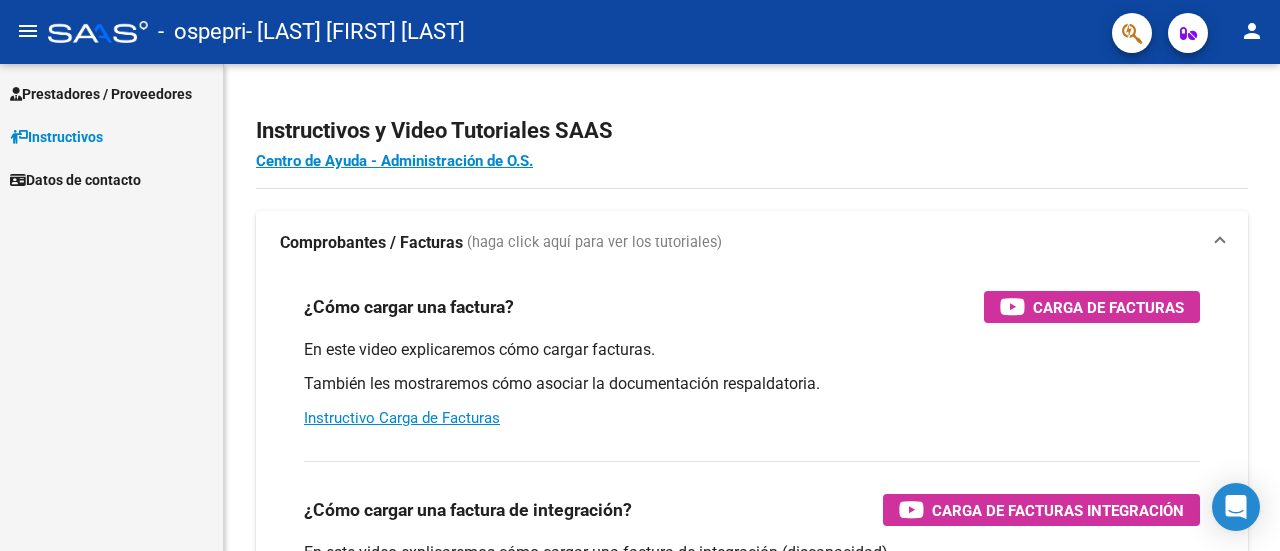 scroll, scrollTop: 0, scrollLeft: 0, axis: both 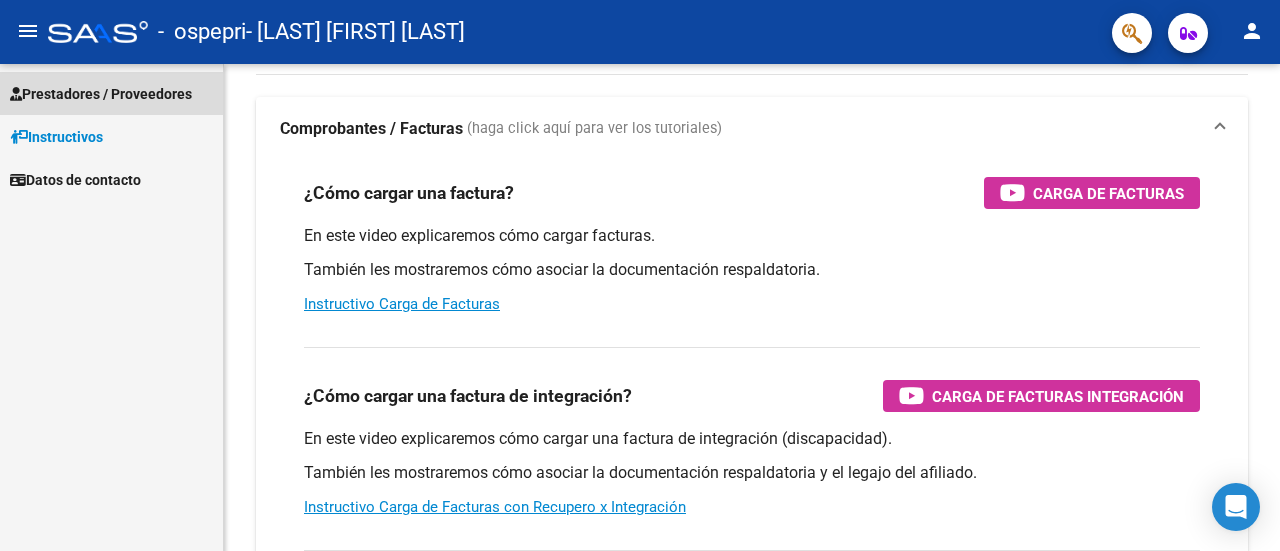 click on "Prestadores / Proveedores" at bounding box center [101, 94] 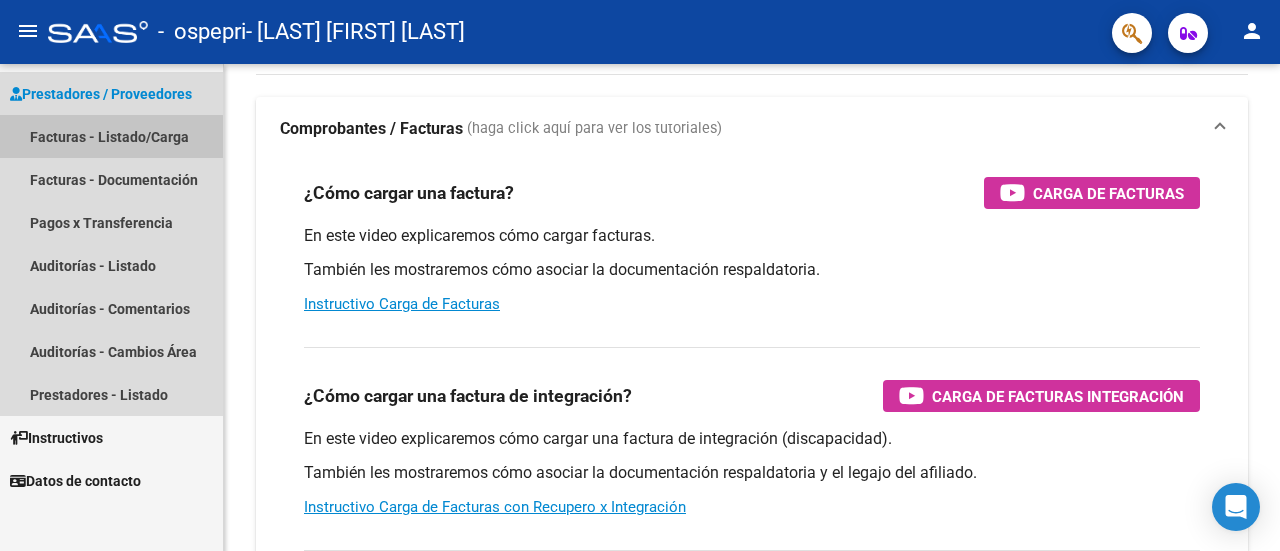 click on "Facturas - Listado/Carga" at bounding box center (111, 136) 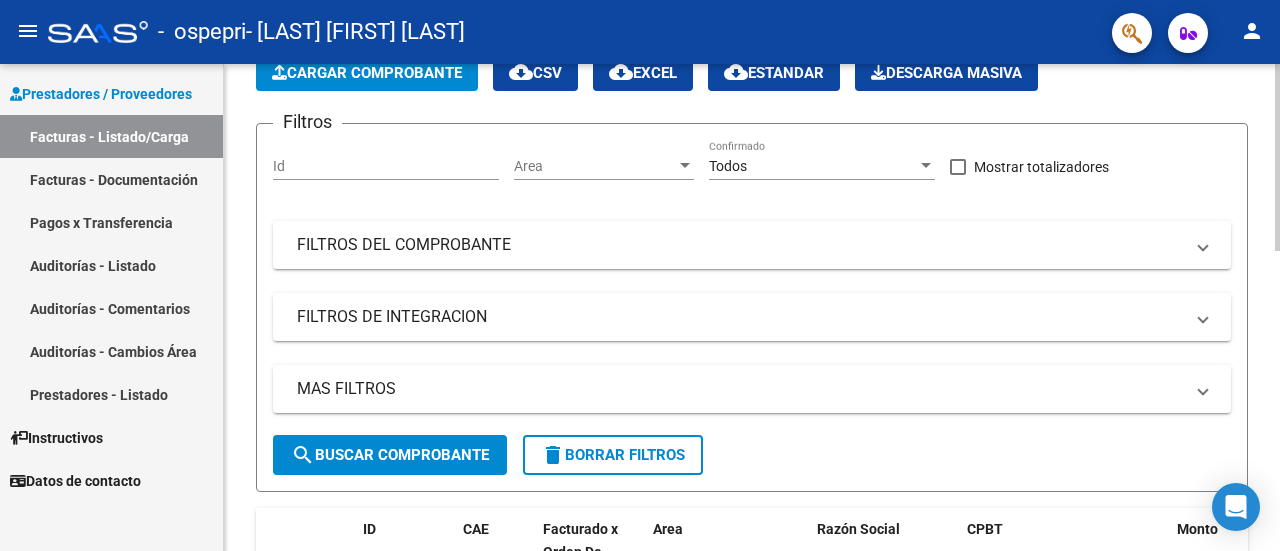 click on "PRESTADORES -> Listado de CPBTs Emitidos por Prestadores / Proveedores (alt+q)   Cargar Comprobante
cloud_download  CSV  cloud_download  EXCEL  cloud_download  Estandar   Descarga Masiva
Filtros Id Area Area Todos Confirmado   Mostrar totalizadores   FILTROS DEL COMPROBANTE  Comprobante Tipo Comprobante Tipo Start date – End date Fec. Comprobante Desde / Hasta Días Emisión Desde(cant. días) Días Emisión Hasta(cant. días) CUIT / Razón Social Pto. Venta Nro. Comprobante Código SSS CAE Válido CAE Válido Todos Cargado Módulo Hosp. Todos Tiene facturacion Apócrifa Hospital Refes  FILTROS DE INTEGRACION  Período De Prestación Campos del Archivo de Rendición Devuelto x SSS (dr_envio) Todos Rendido x SSS (dr_envio) Tipo de Registro Tipo de Registro Período Presentación Período Presentación Campos del Legajo Asociado (preaprobación) Afiliado Legajo (cuil/nombre) Todos Solo facturas preaprobadas  MAS FILTROS  Todos Con Doc. Respaldatoria Todos Con Trazabilidad Todos Asociado a Expediente Sur" 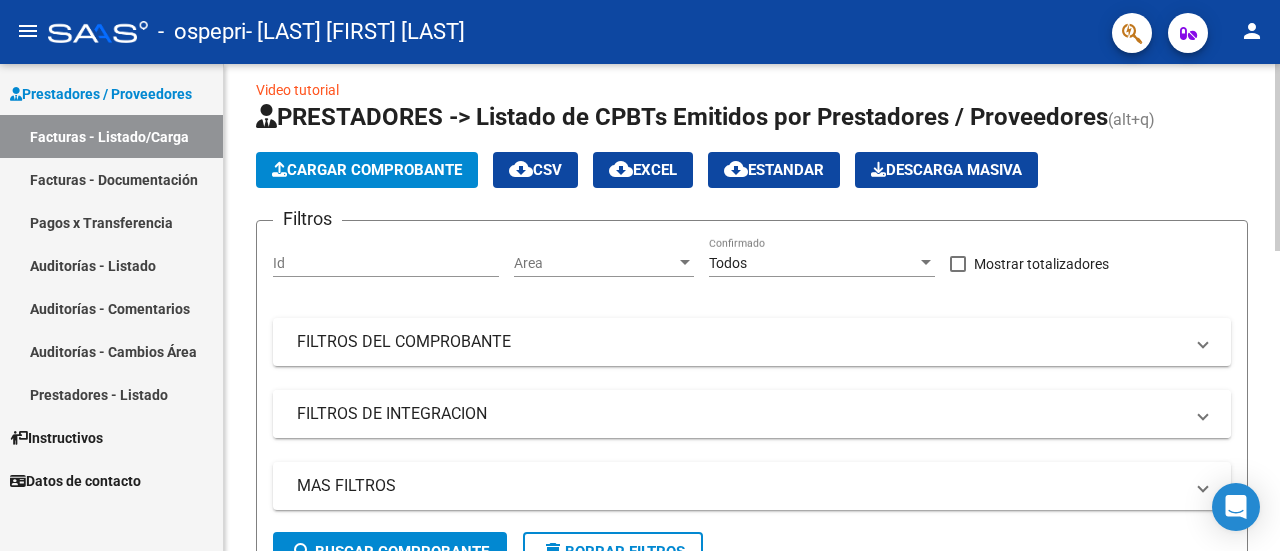 scroll, scrollTop: 10, scrollLeft: 0, axis: vertical 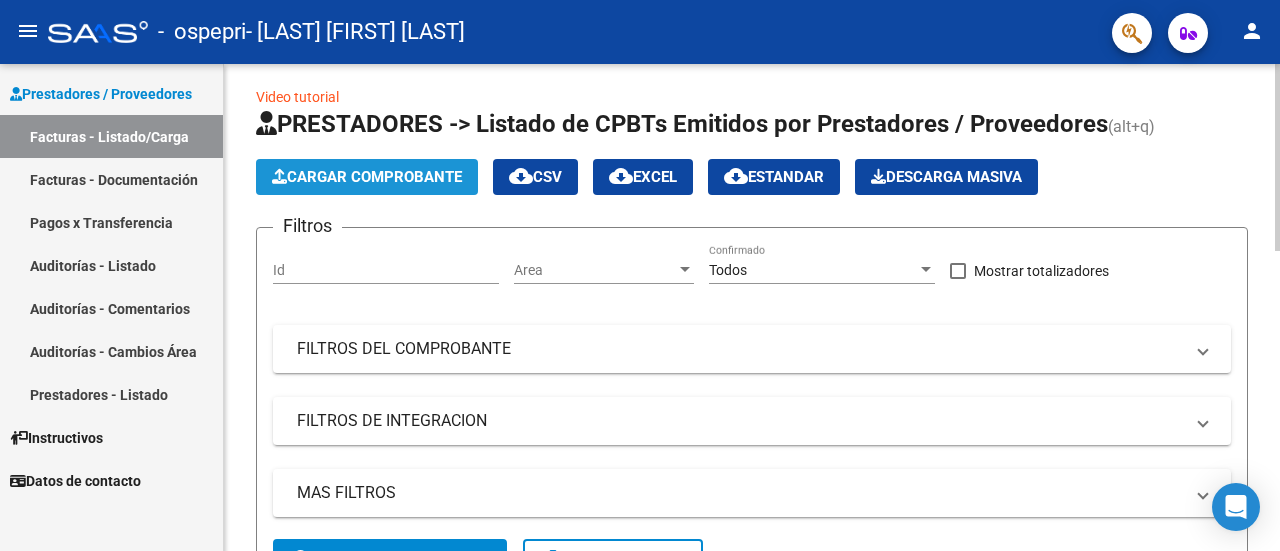 click on "Cargar Comprobante" 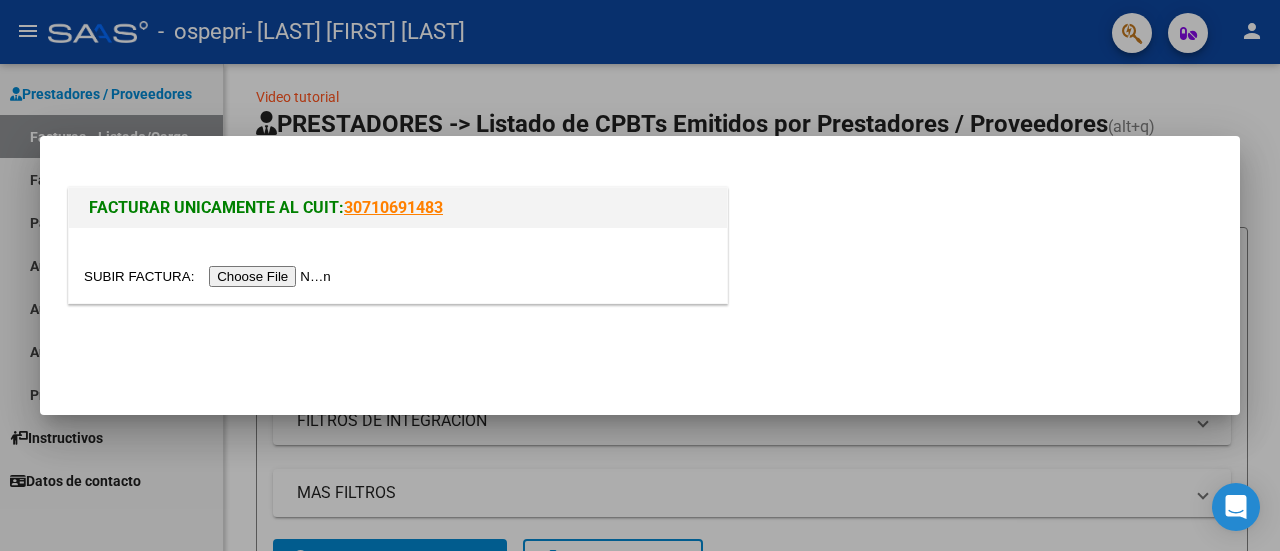 click at bounding box center [210, 276] 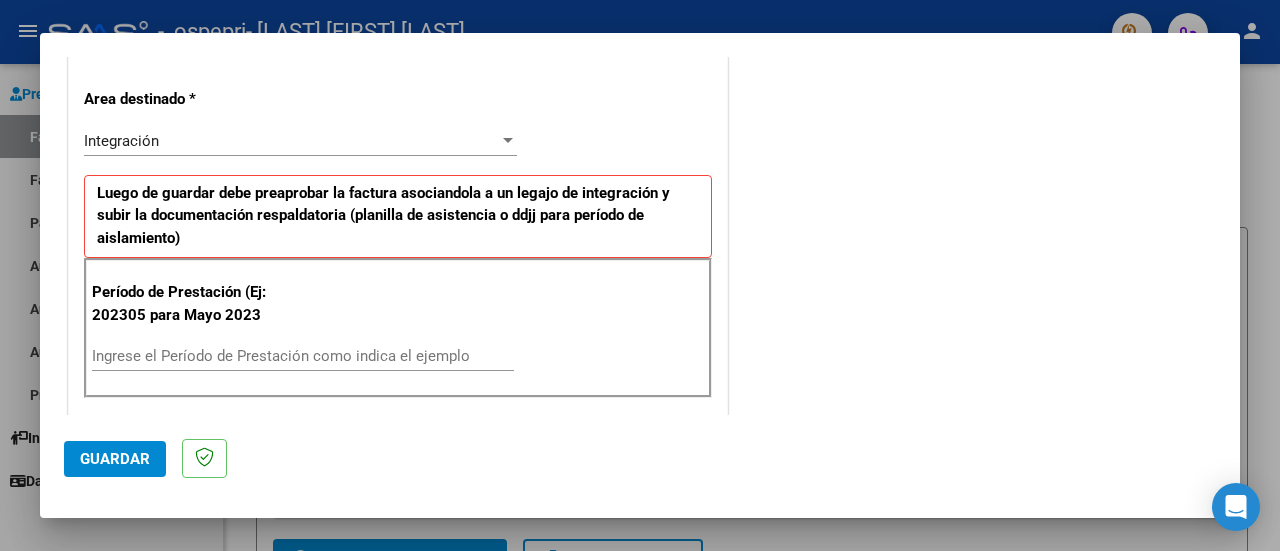scroll, scrollTop: 404, scrollLeft: 0, axis: vertical 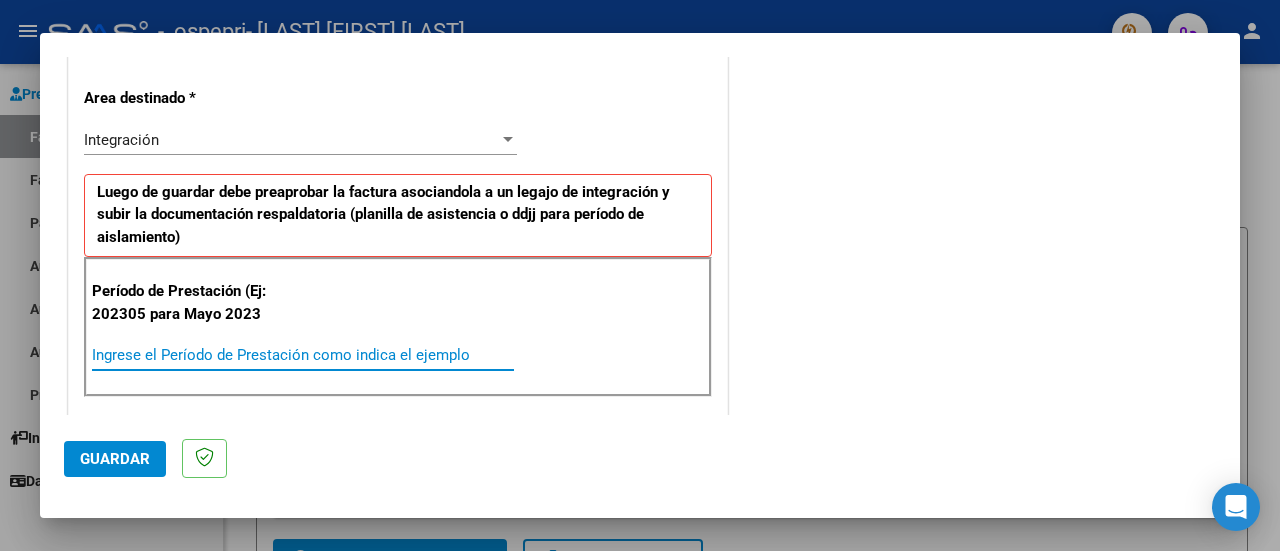 click on "Ingrese el Período de Prestación como indica el ejemplo" at bounding box center (303, 355) 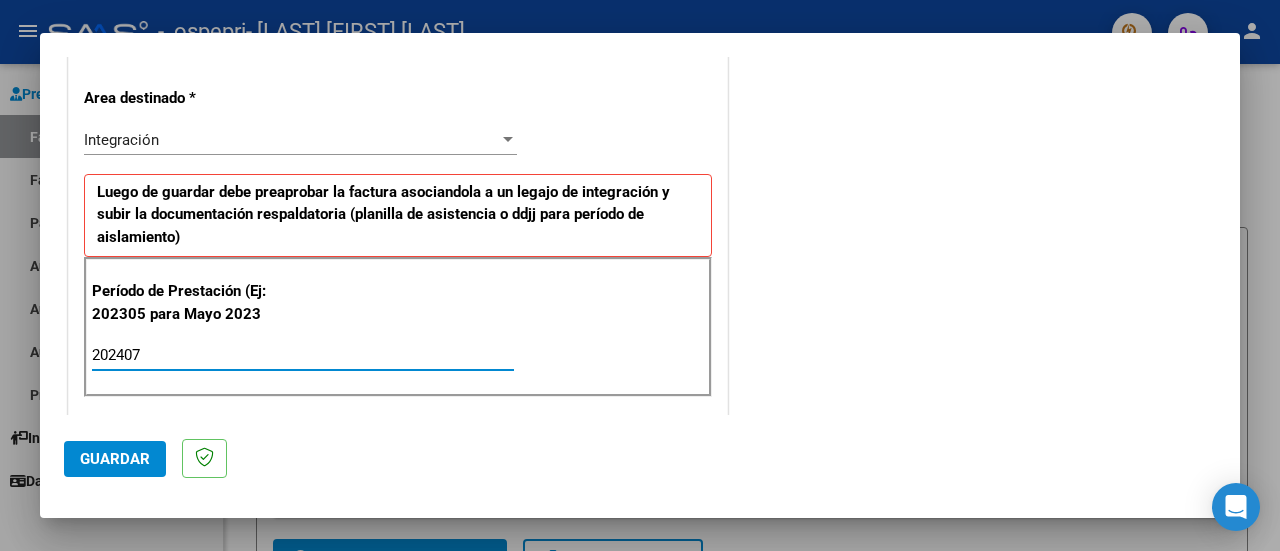 type on "202407" 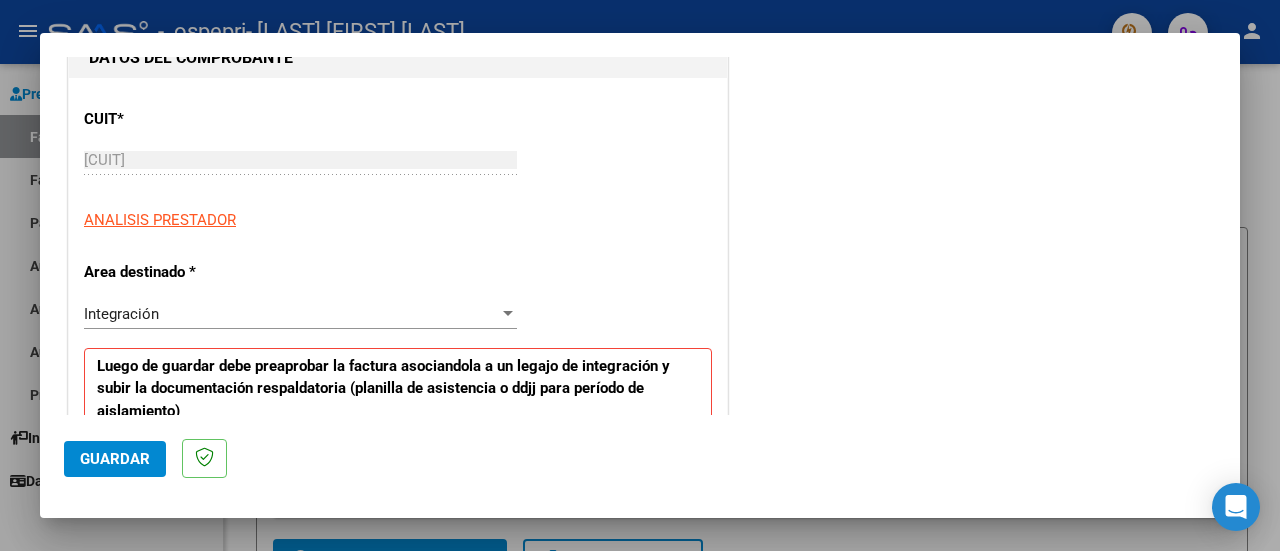 scroll, scrollTop: 0, scrollLeft: 0, axis: both 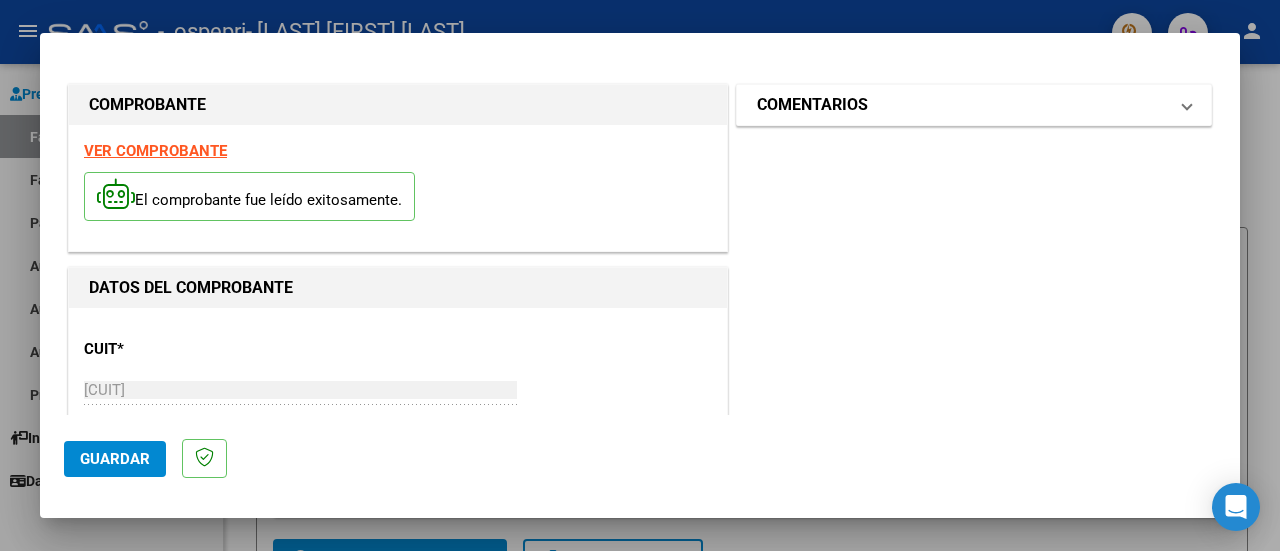 click on "COMENTARIOS" at bounding box center [812, 105] 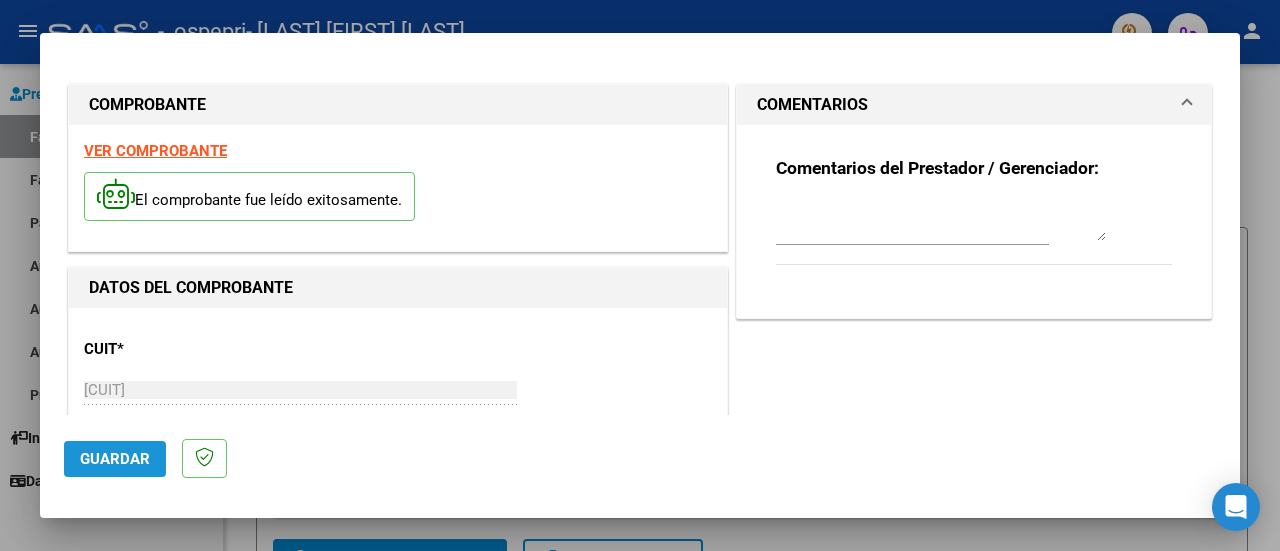 click on "Guardar" 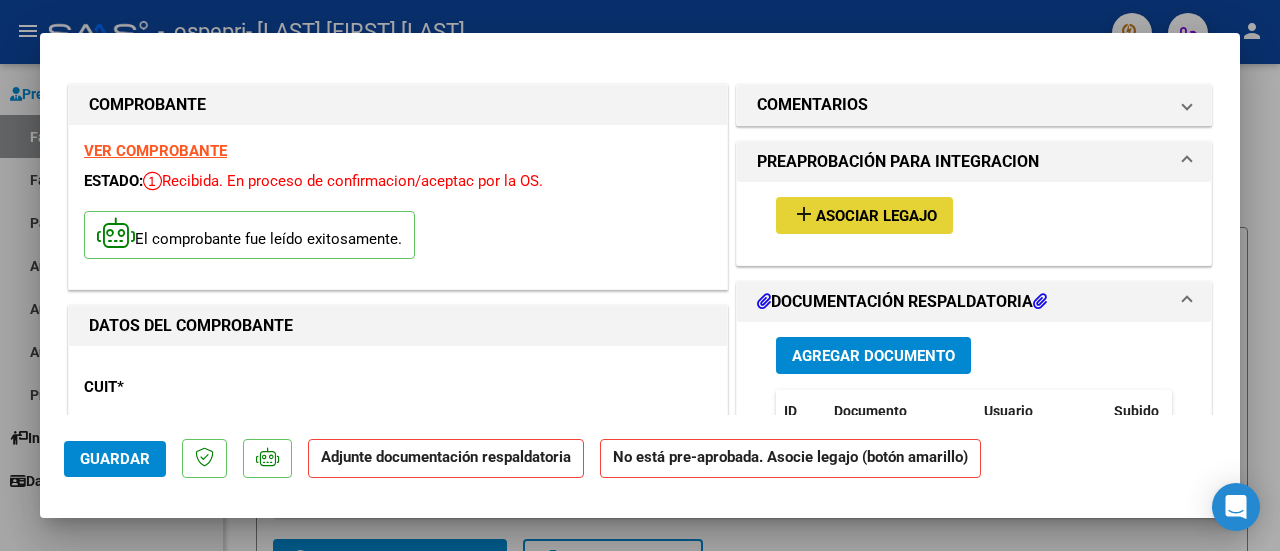 click on "Asociar Legajo" at bounding box center [876, 216] 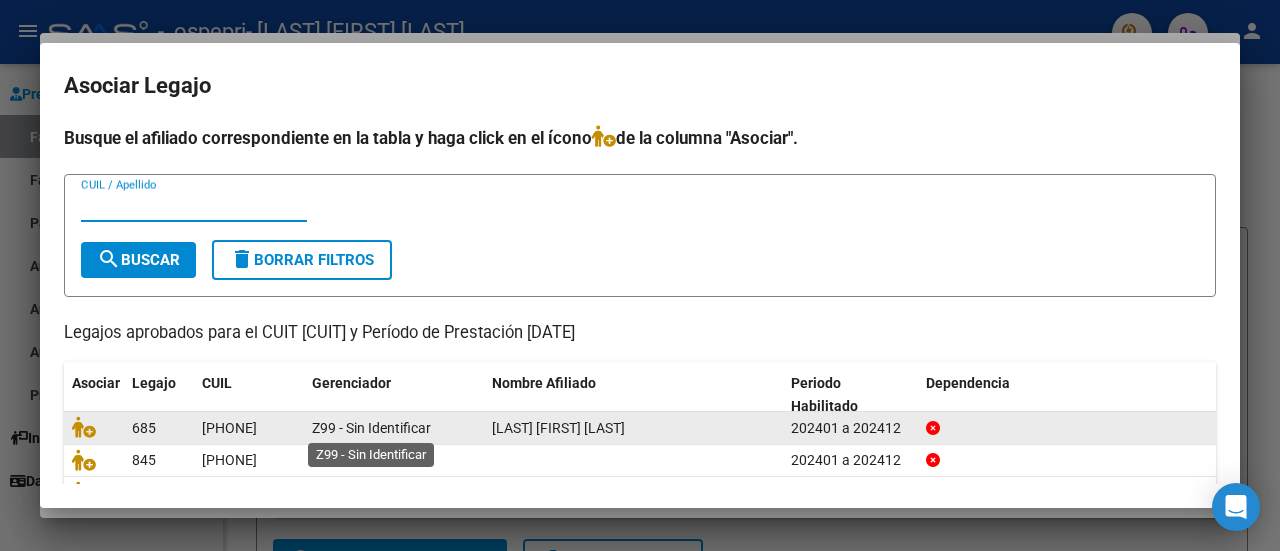 scroll, scrollTop: 94, scrollLeft: 0, axis: vertical 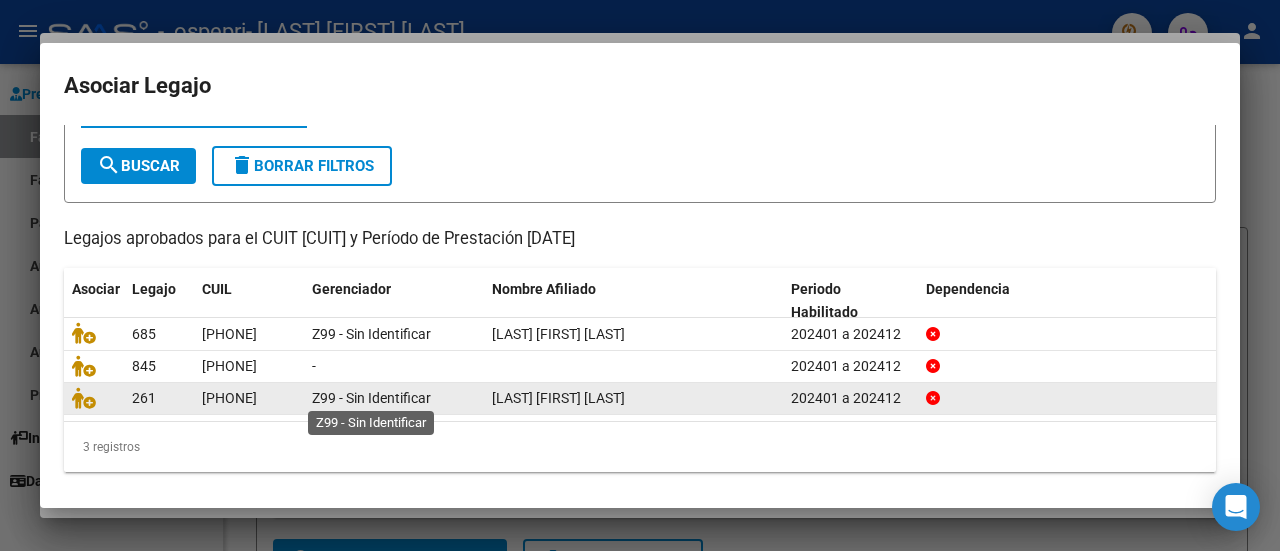 click on "Z99 - Sin Identificar" 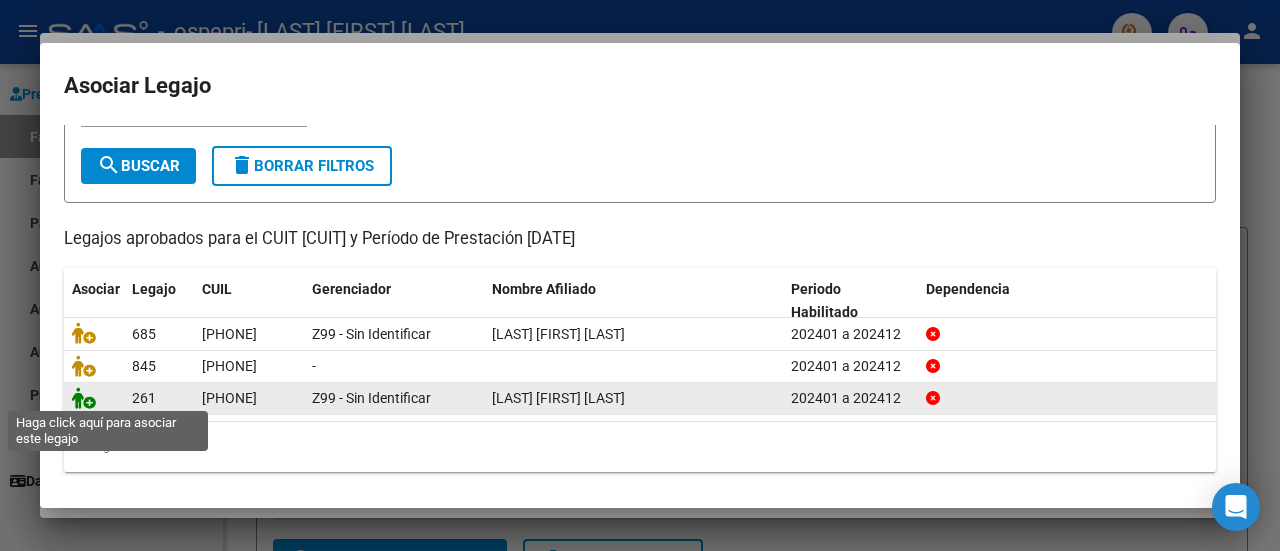 click 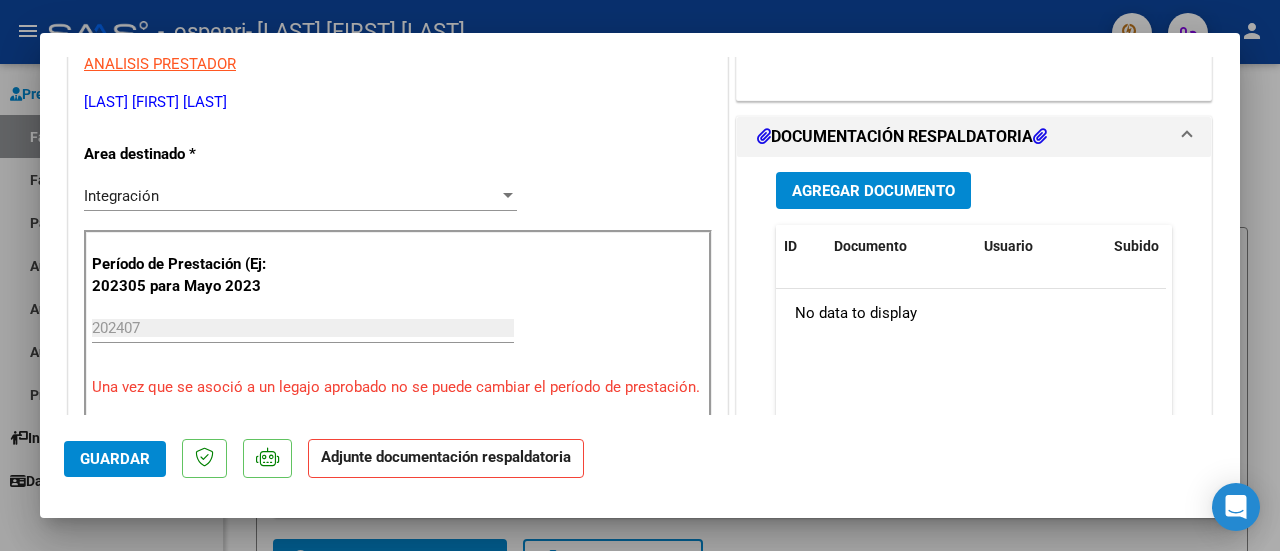 scroll, scrollTop: 423, scrollLeft: 0, axis: vertical 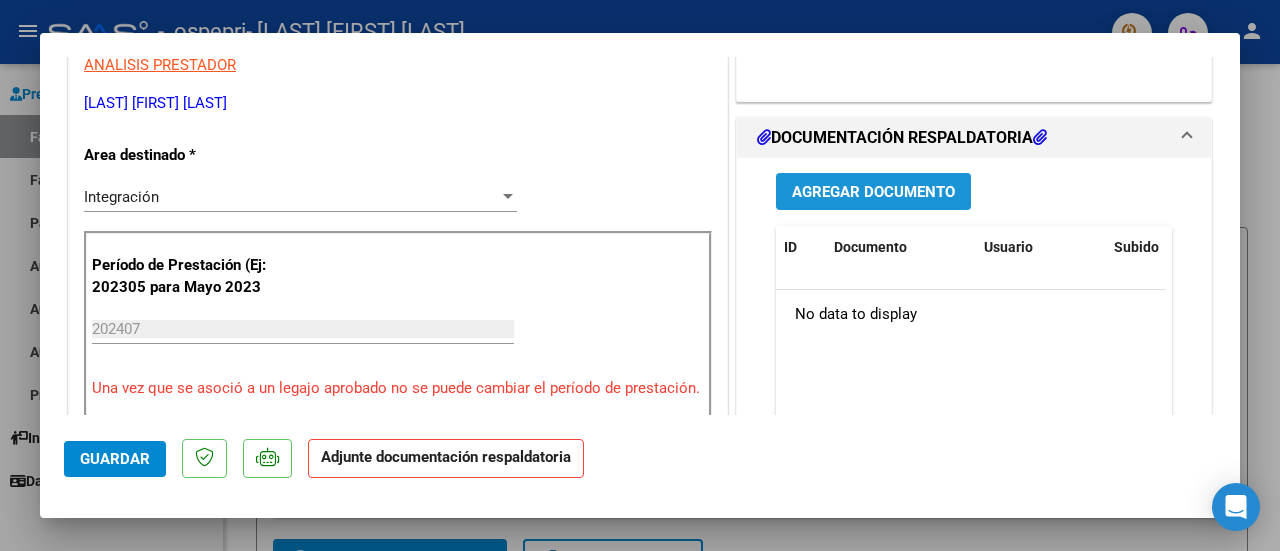 click on "Agregar Documento" at bounding box center [873, 192] 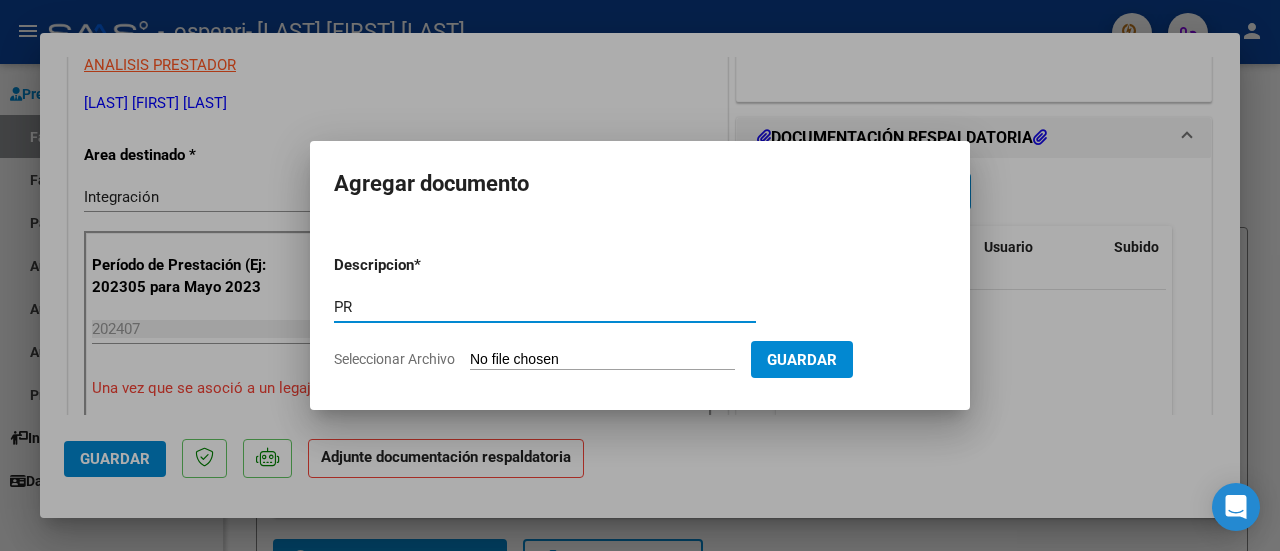 type on "P" 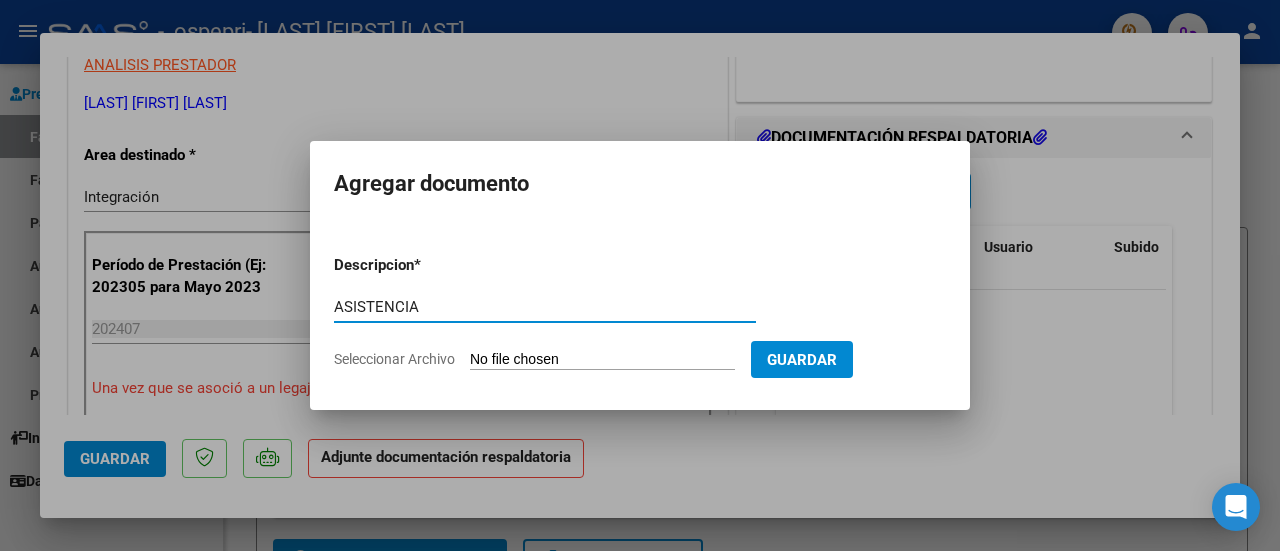 type on "ASISTENCIA" 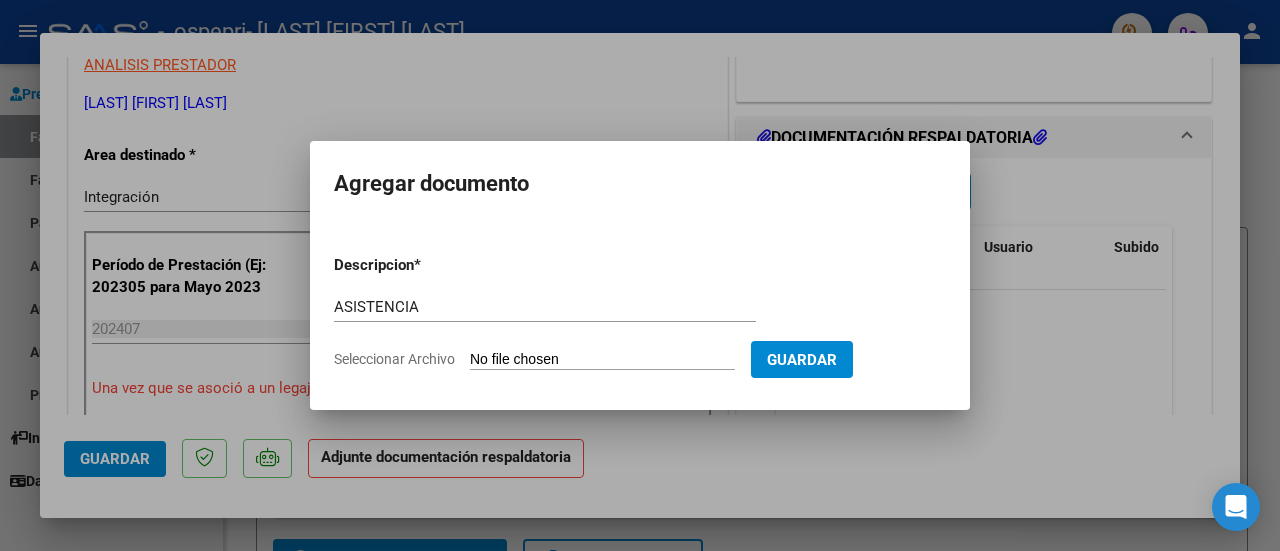 click on "Descripcion  *   ASISTENCIA Escriba aquí una descripcion  Seleccionar Archivo Guardar" at bounding box center [640, 312] 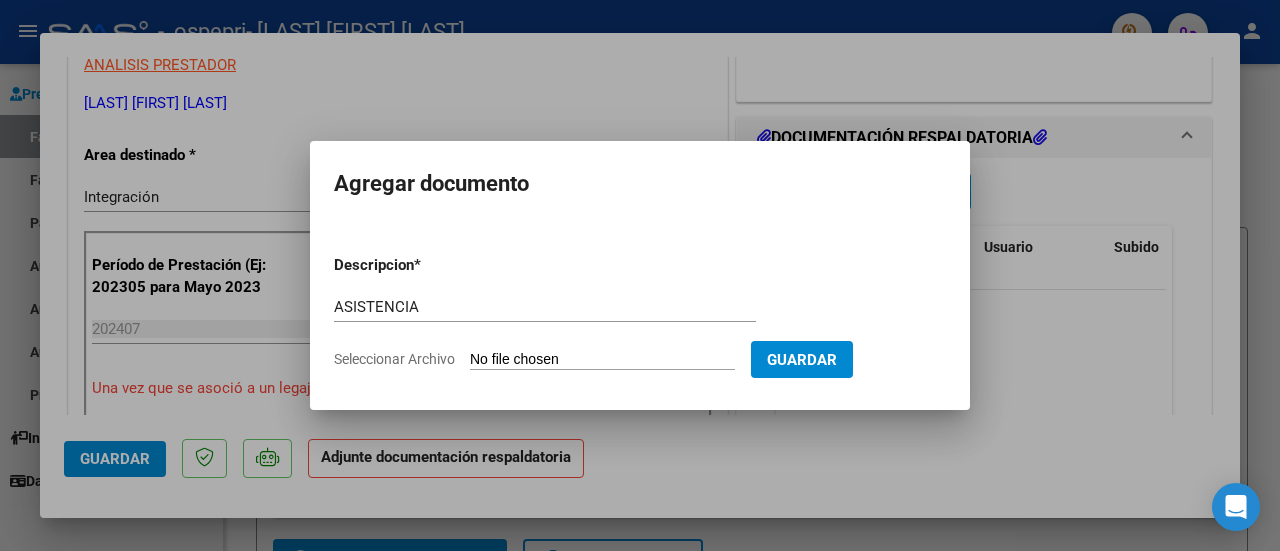 type on "C:\fakepath\[NAME] [DATE].pdf" 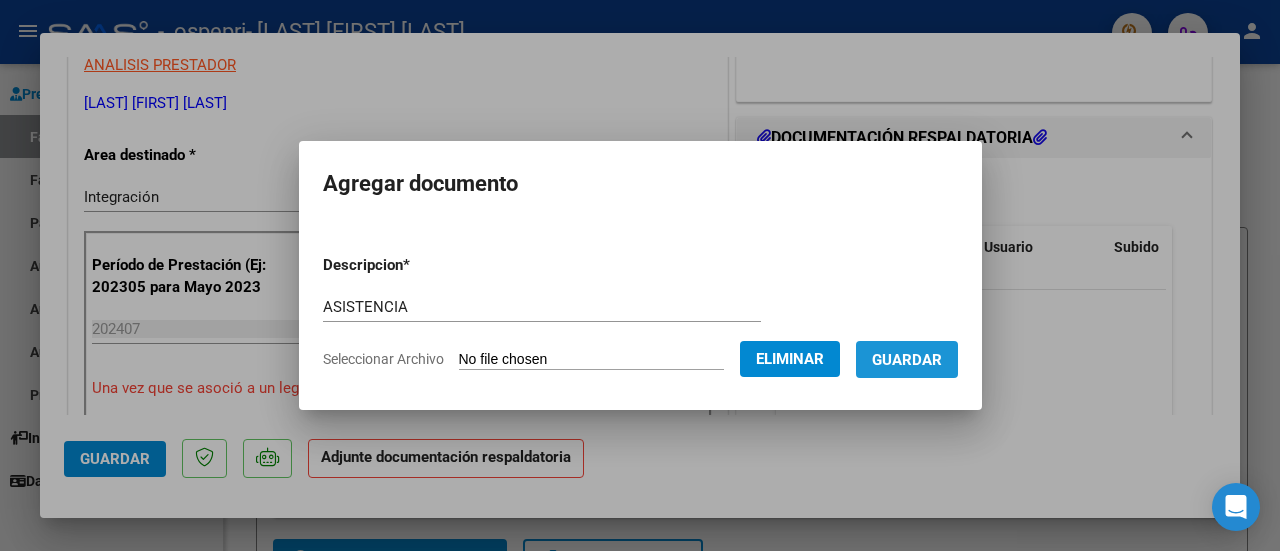 click on "Guardar" at bounding box center (907, 360) 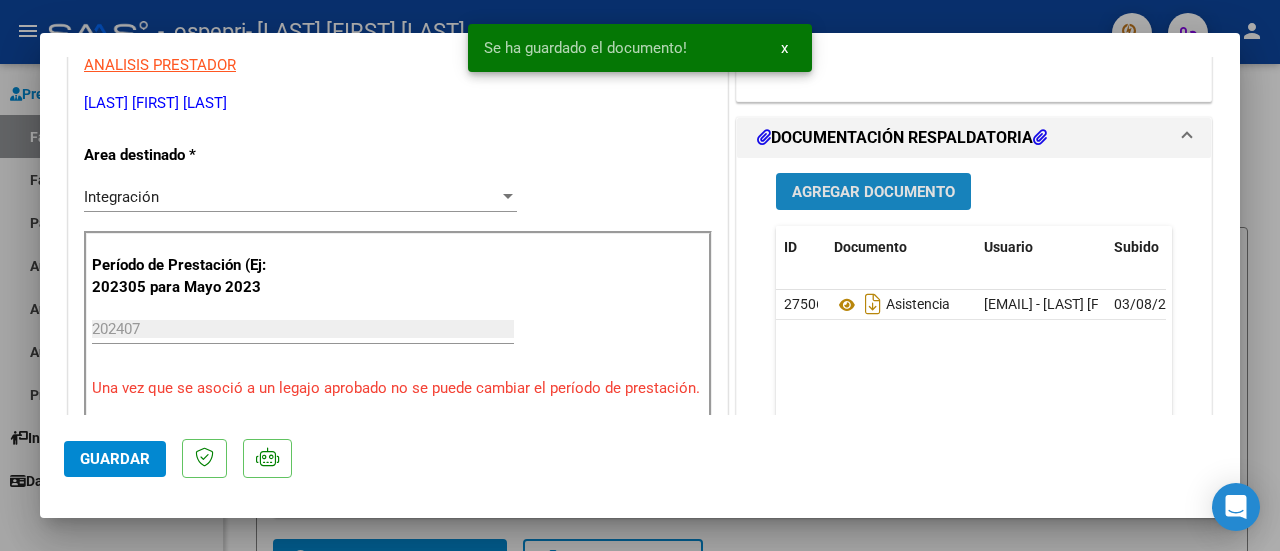 click on "Agregar Documento" at bounding box center [873, 192] 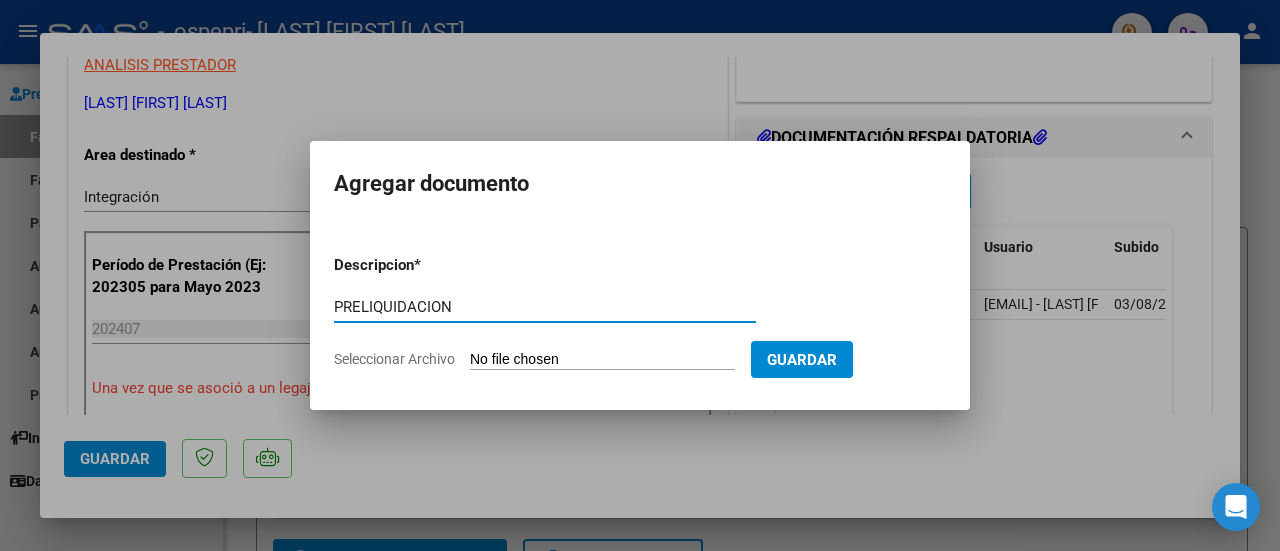 type on "PRELIQUIDACION" 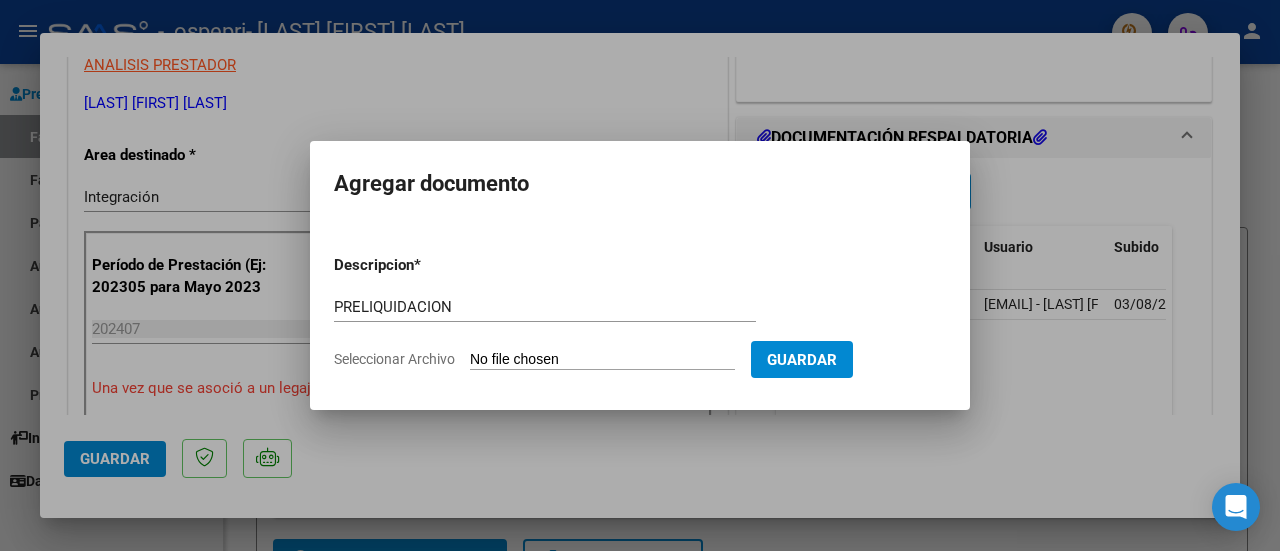 click on "Seleccionar Archivo" at bounding box center (602, 360) 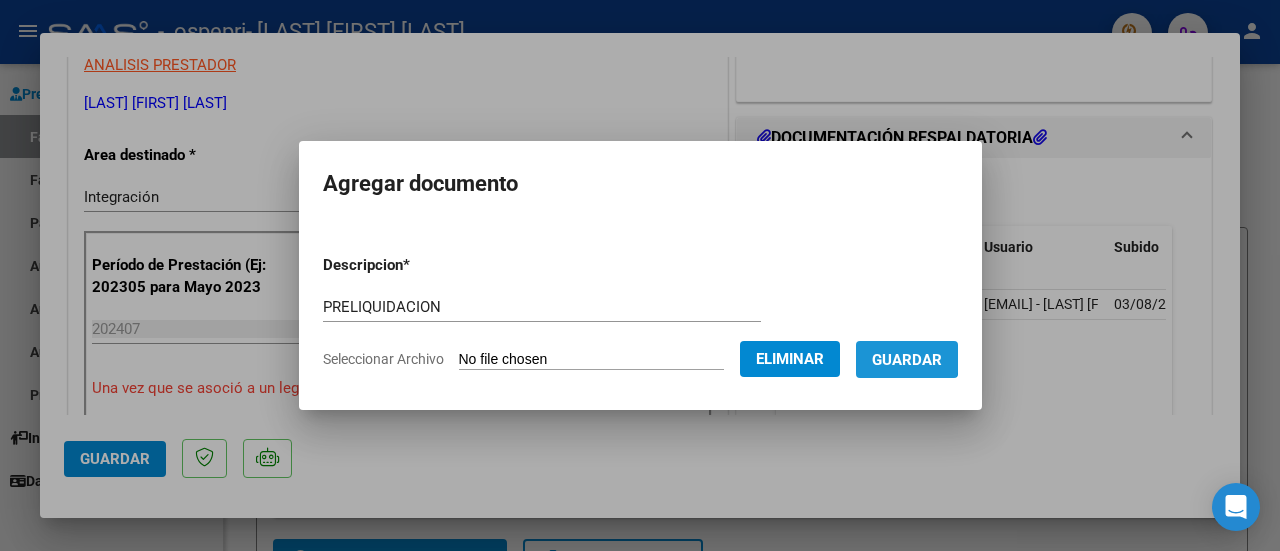 click on "Guardar" at bounding box center (907, 360) 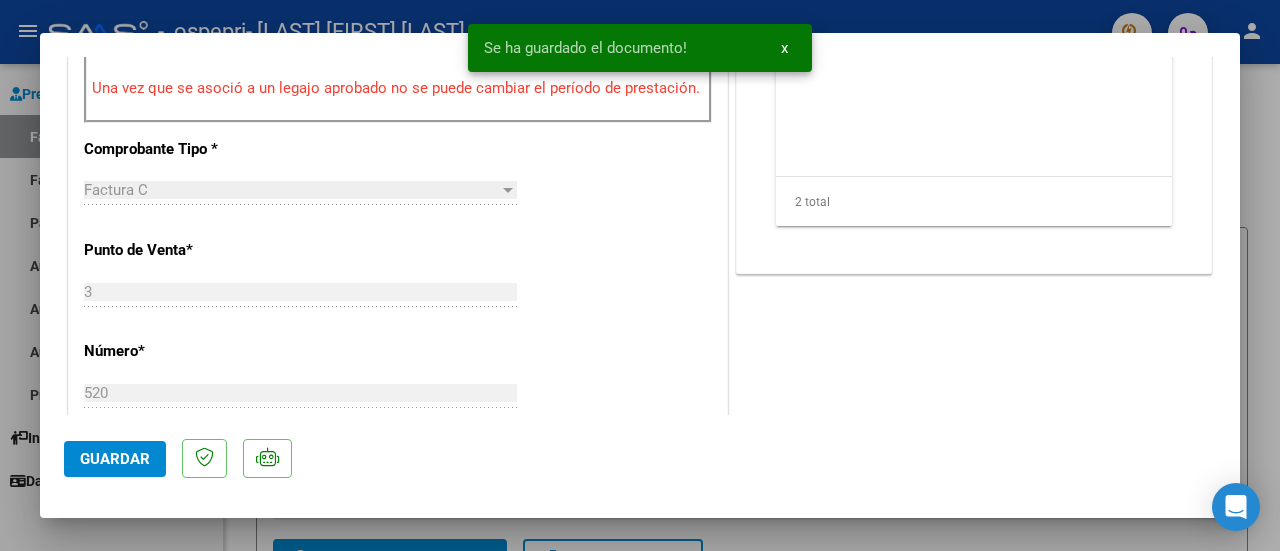 scroll, scrollTop: 831, scrollLeft: 0, axis: vertical 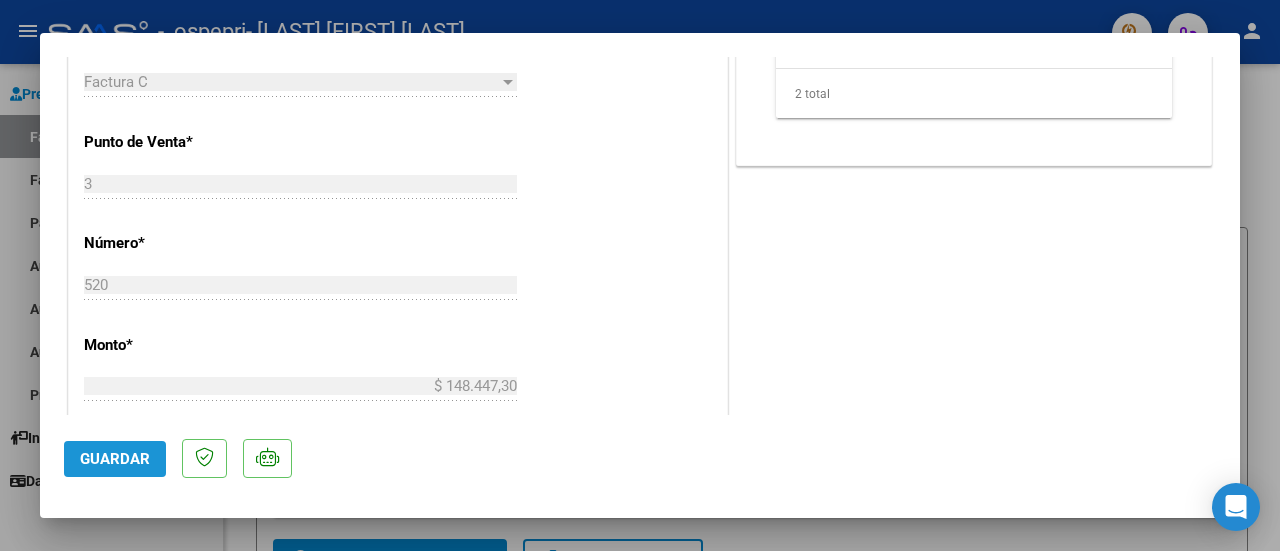 click on "Guardar" 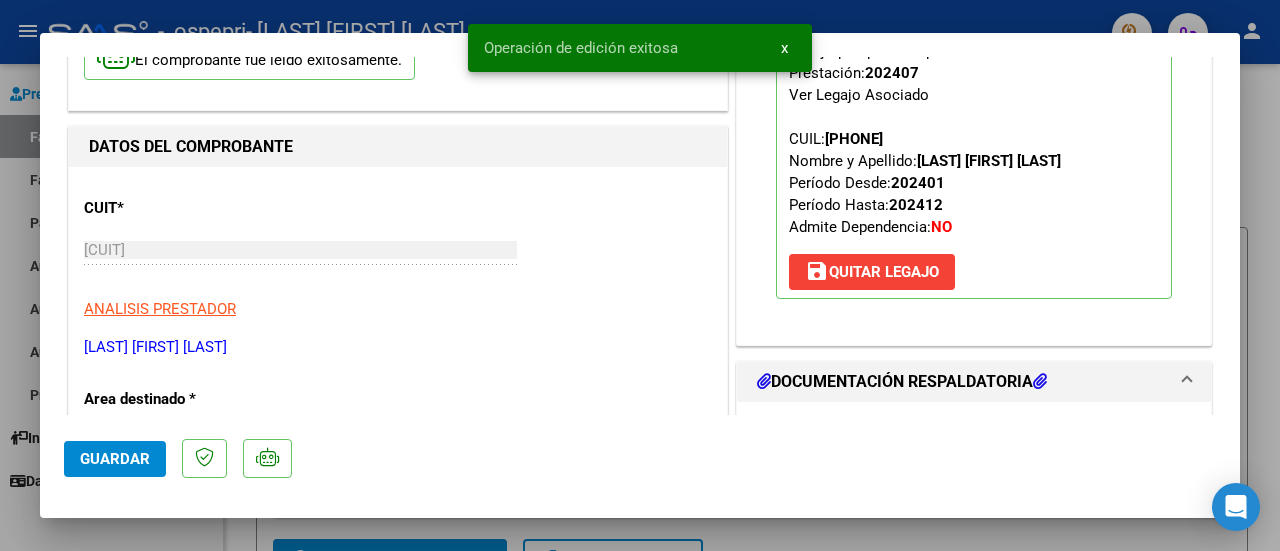 scroll, scrollTop: 0, scrollLeft: 0, axis: both 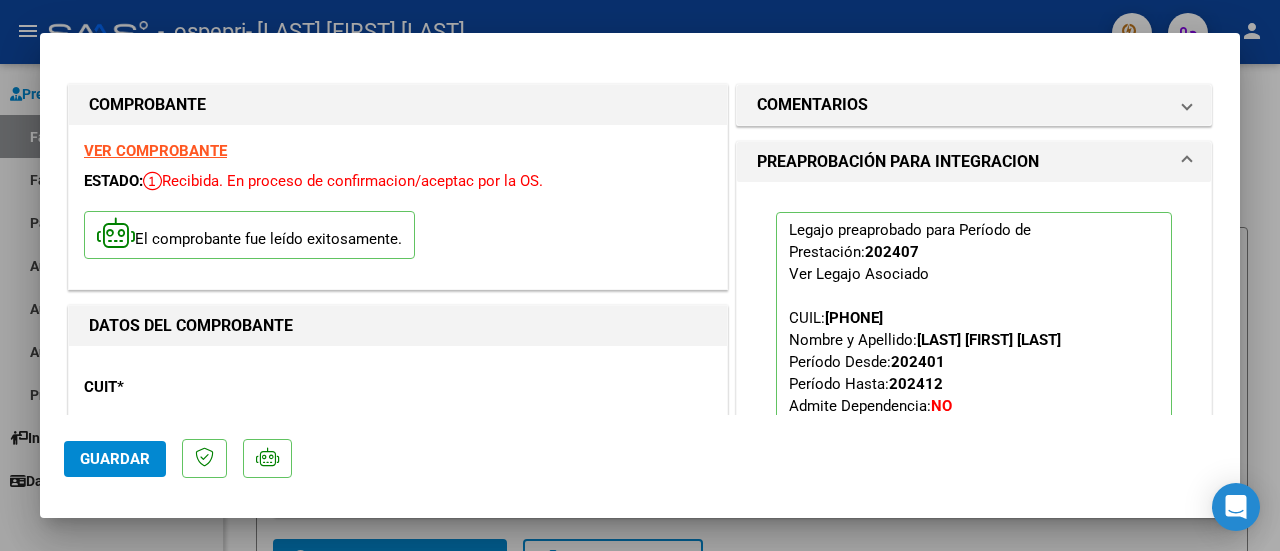 click at bounding box center (640, 275) 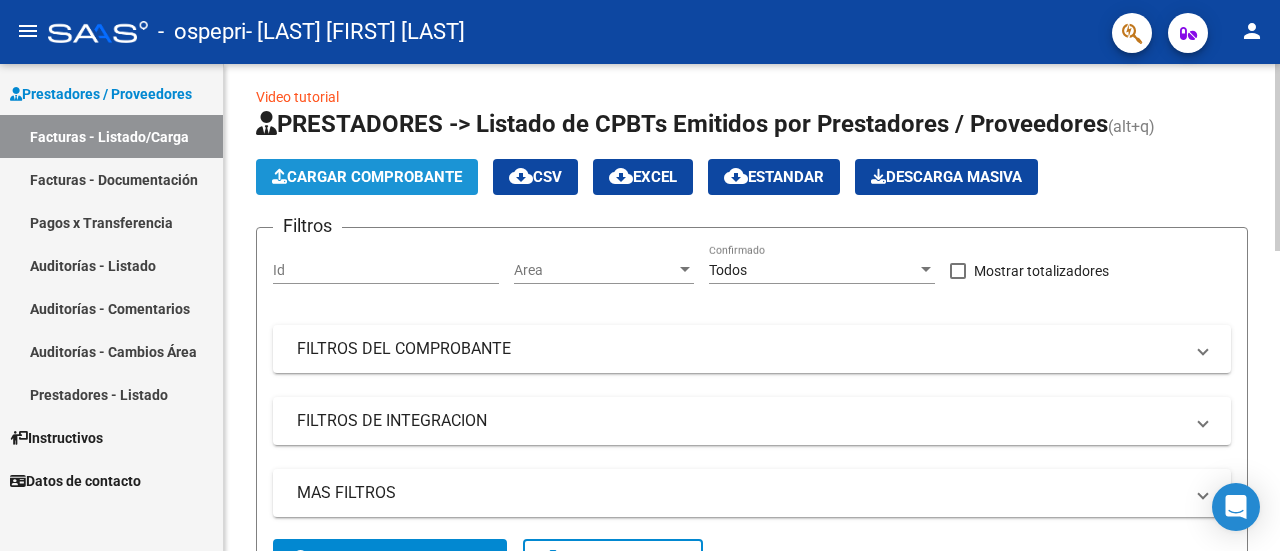 click on "Cargar Comprobante" 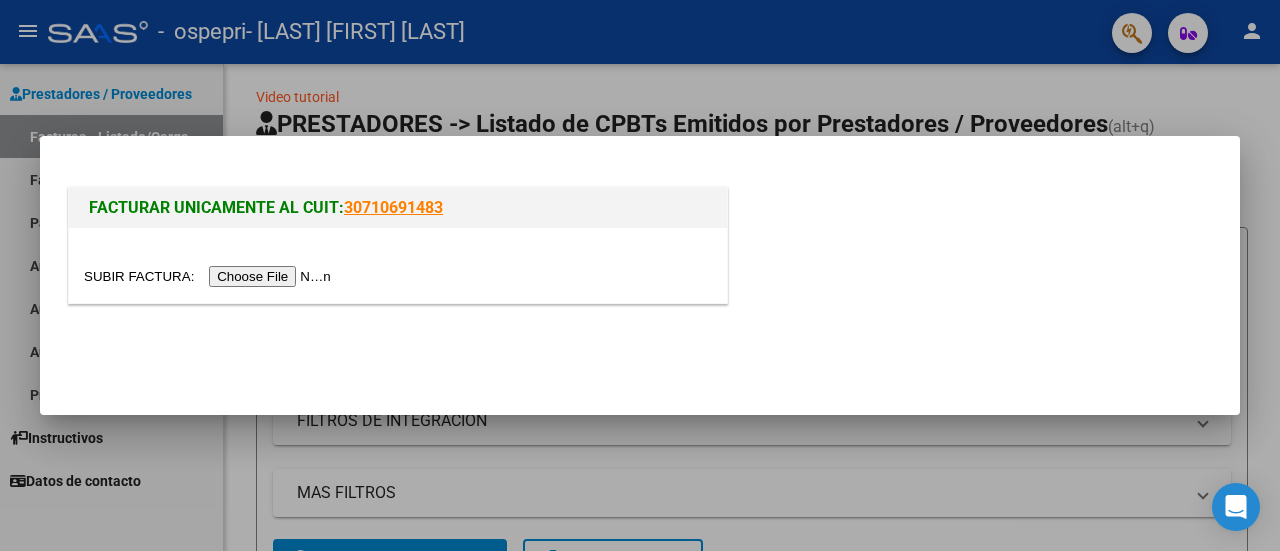 click at bounding box center [210, 276] 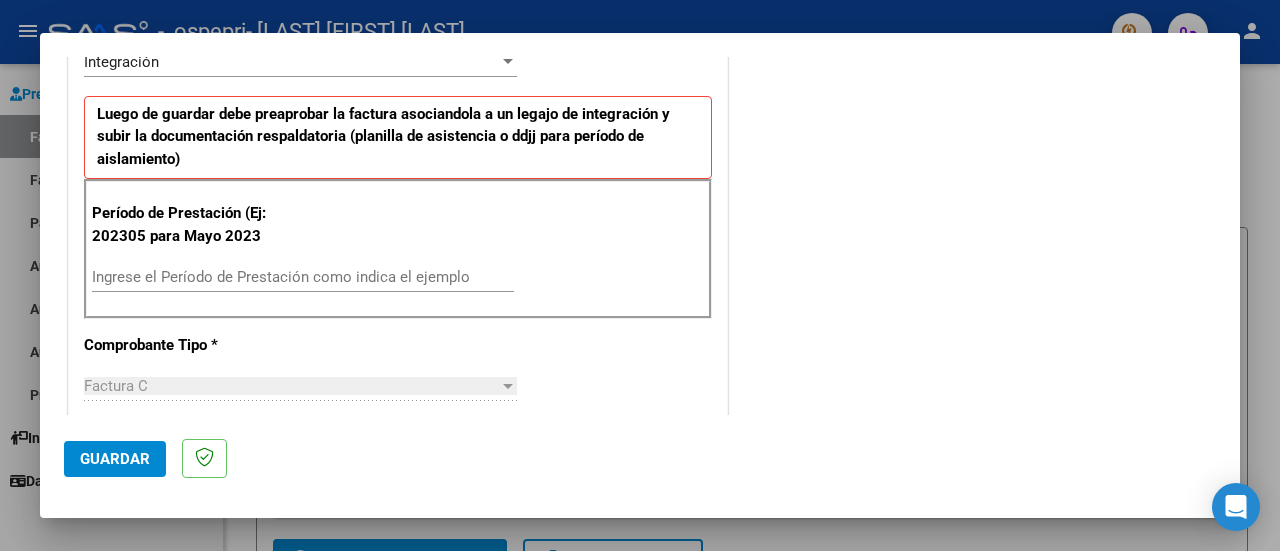 scroll, scrollTop: 495, scrollLeft: 0, axis: vertical 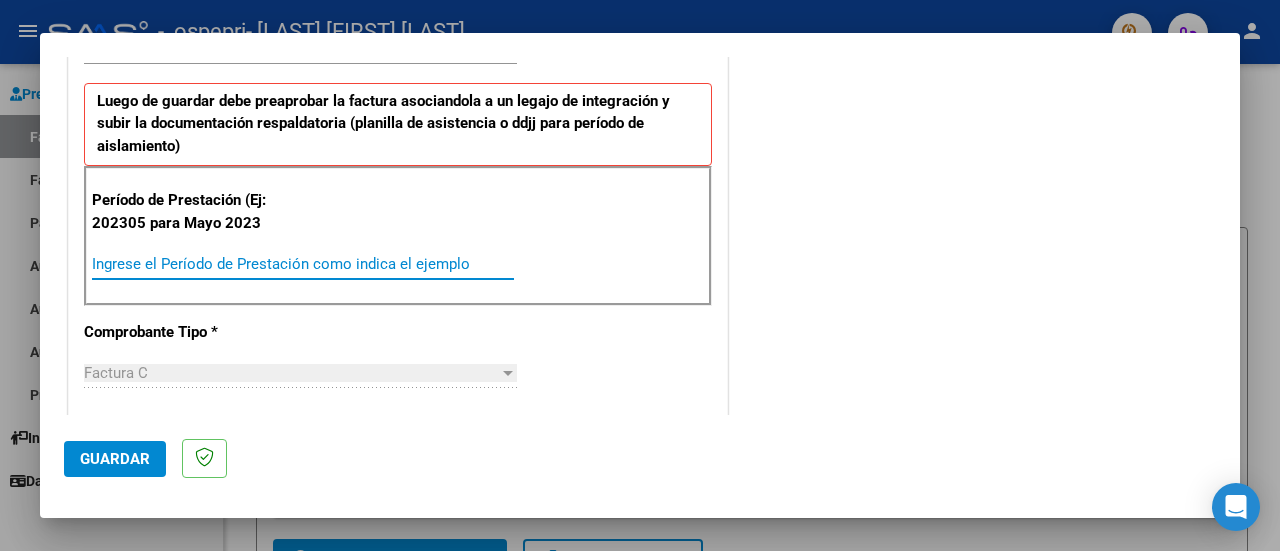 click on "Ingrese el Período de Prestación como indica el ejemplo" at bounding box center (303, 264) 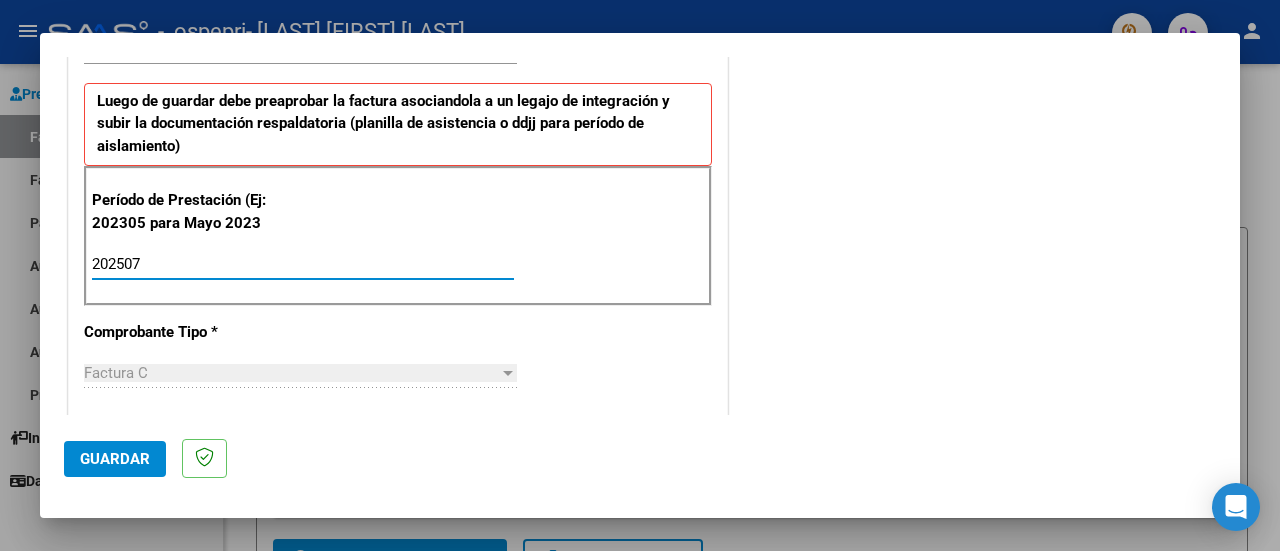 type on "202507" 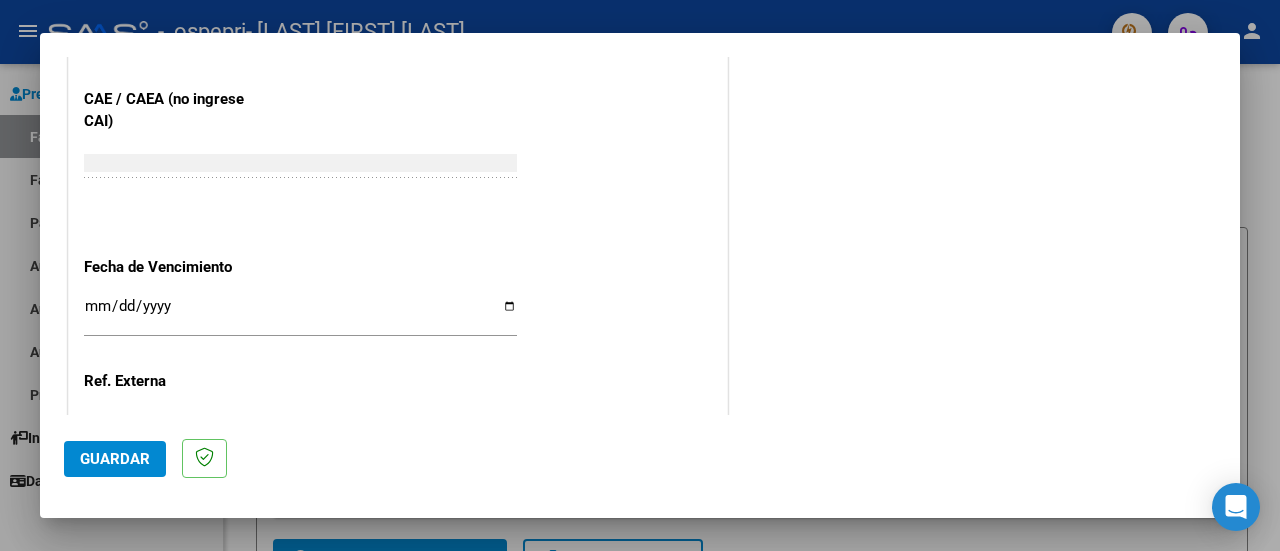 scroll, scrollTop: 1404, scrollLeft: 0, axis: vertical 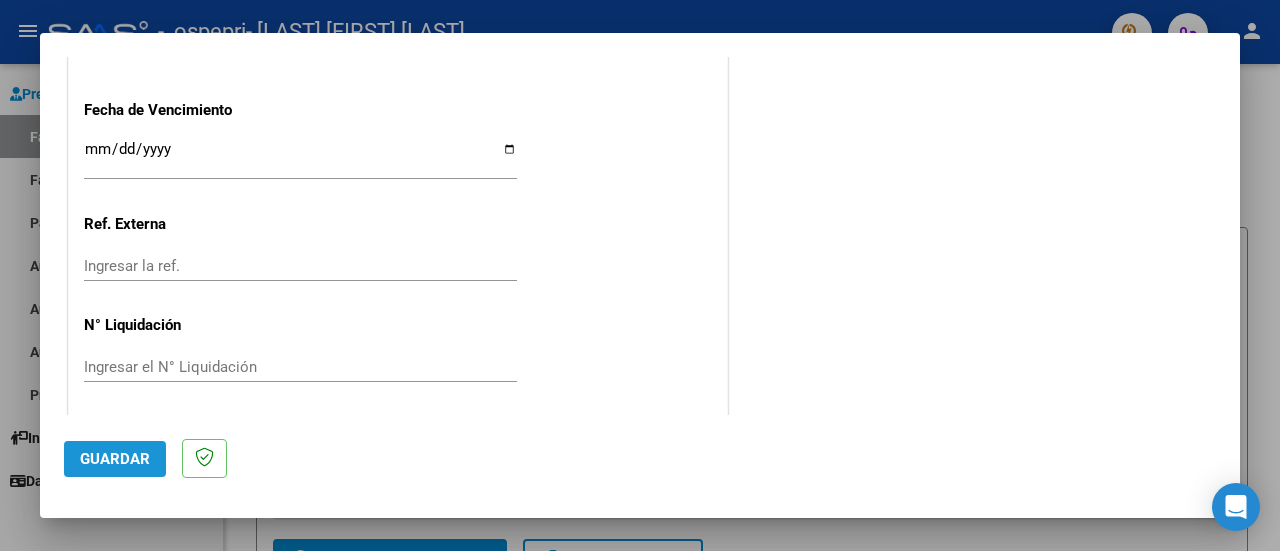 click on "Guardar" 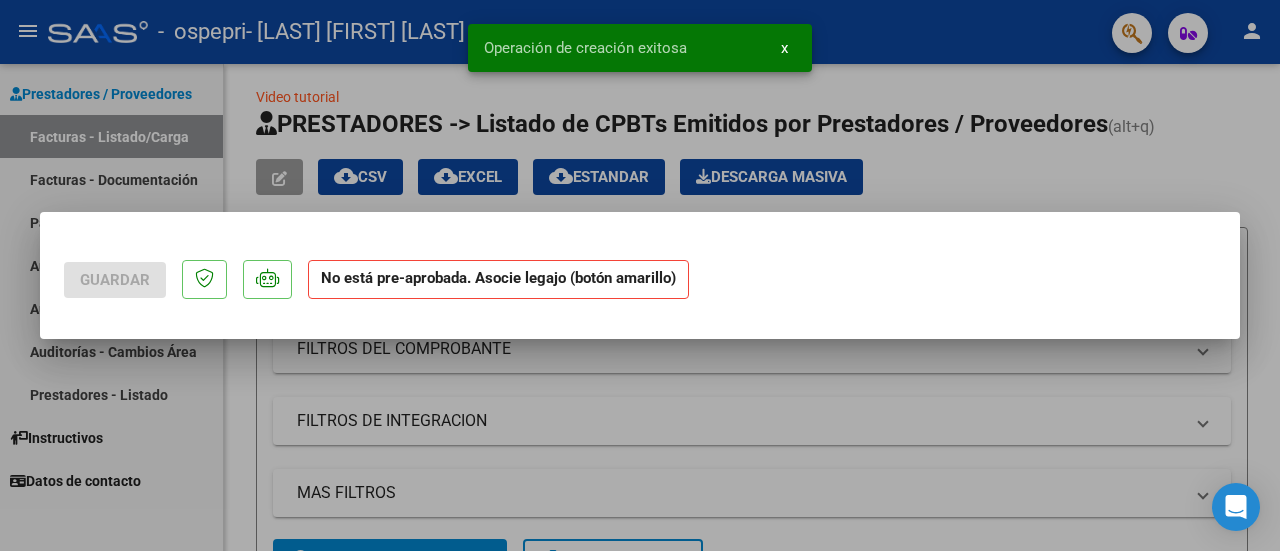 scroll, scrollTop: 0, scrollLeft: 0, axis: both 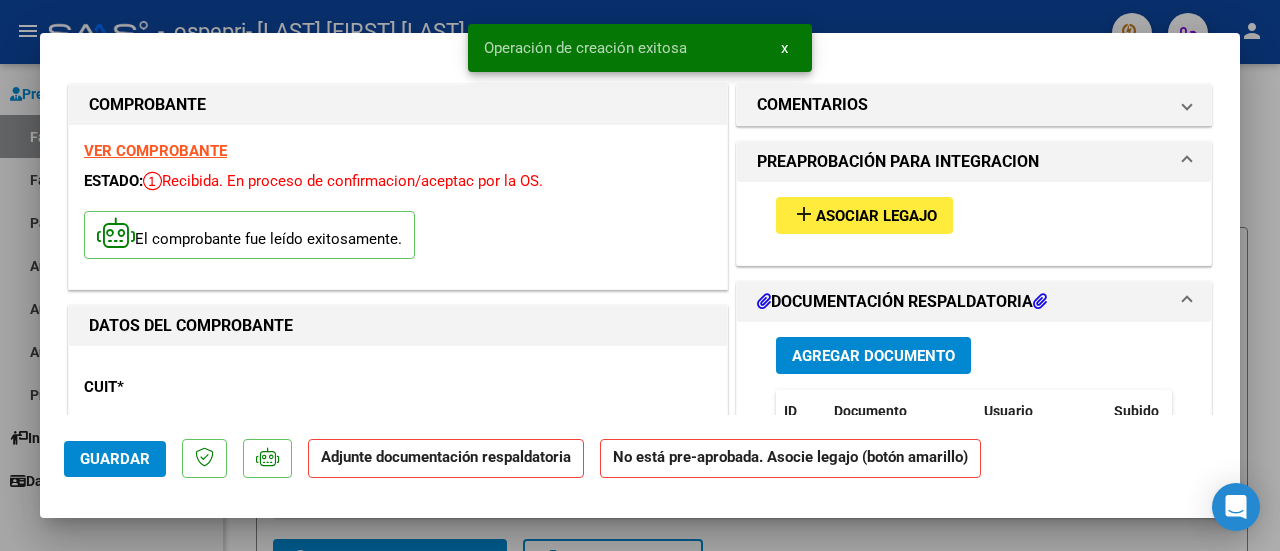 click on "Asociar Legajo" at bounding box center [876, 216] 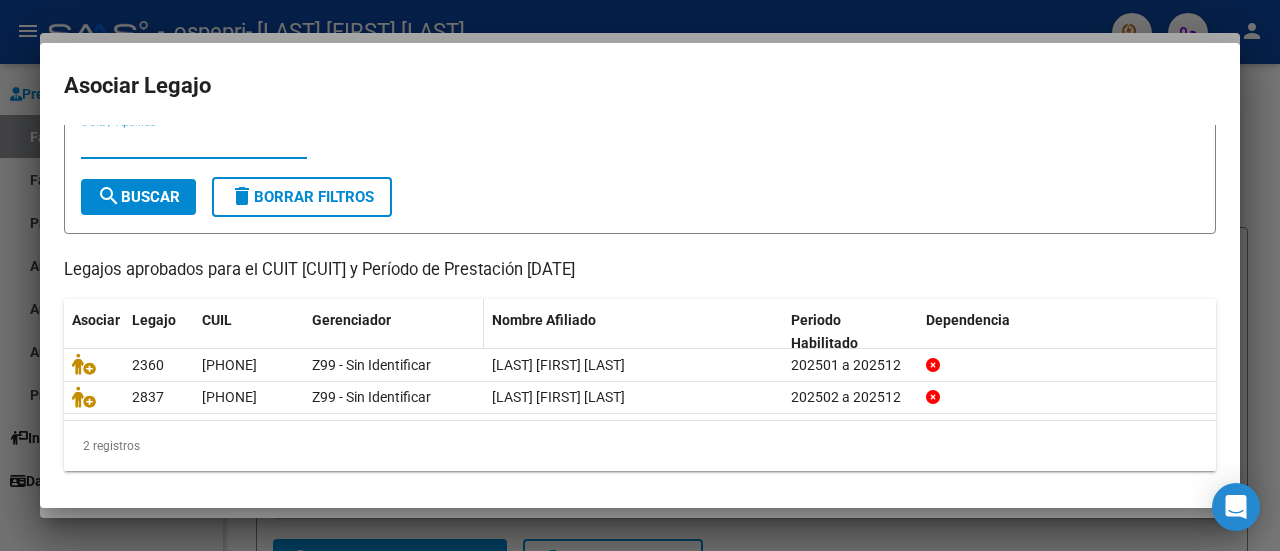 scroll, scrollTop: 61, scrollLeft: 0, axis: vertical 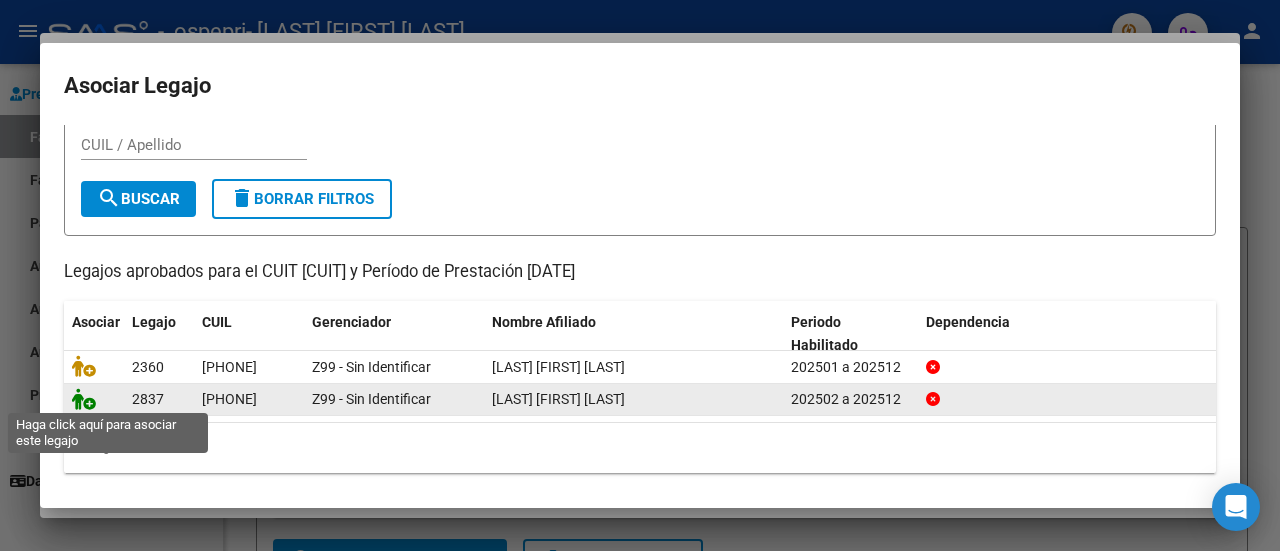 click 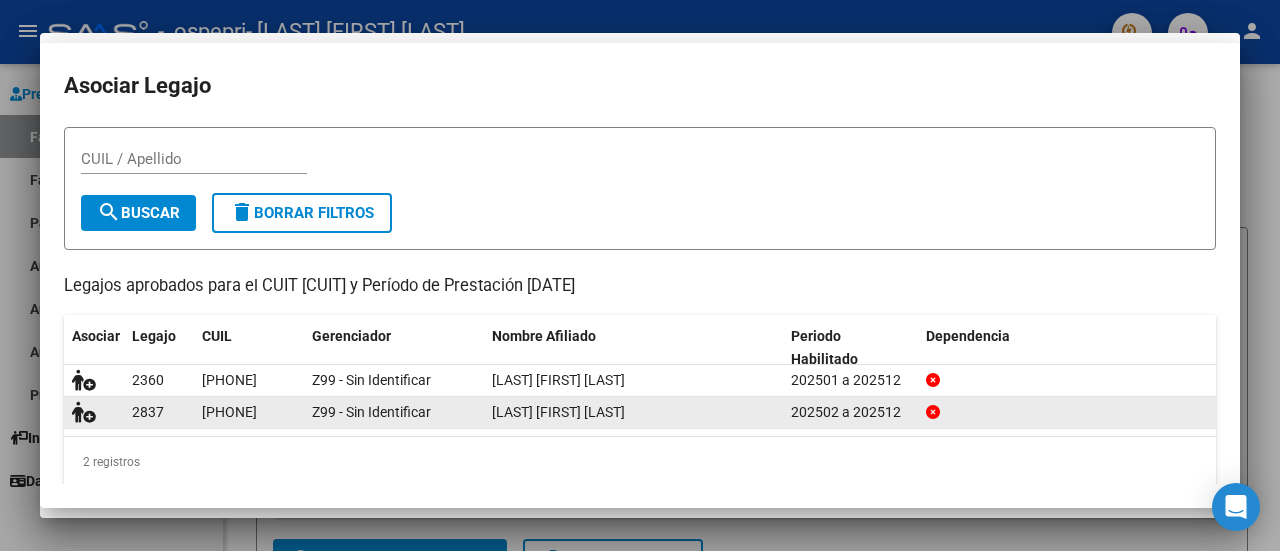 scroll, scrollTop: 0, scrollLeft: 0, axis: both 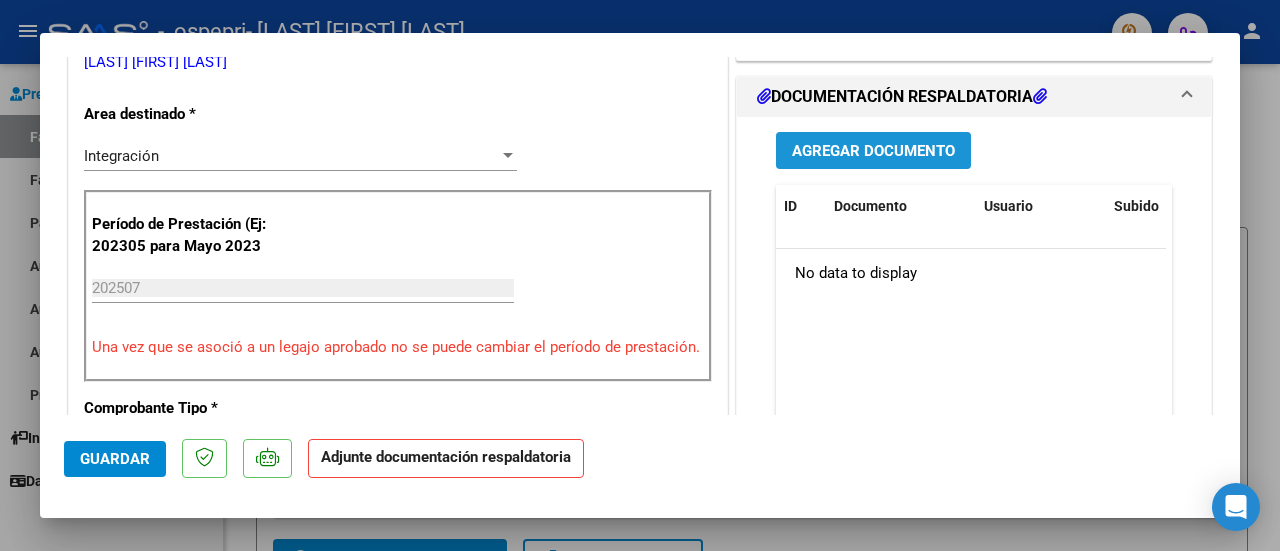 click on "Agregar Documento" at bounding box center (873, 151) 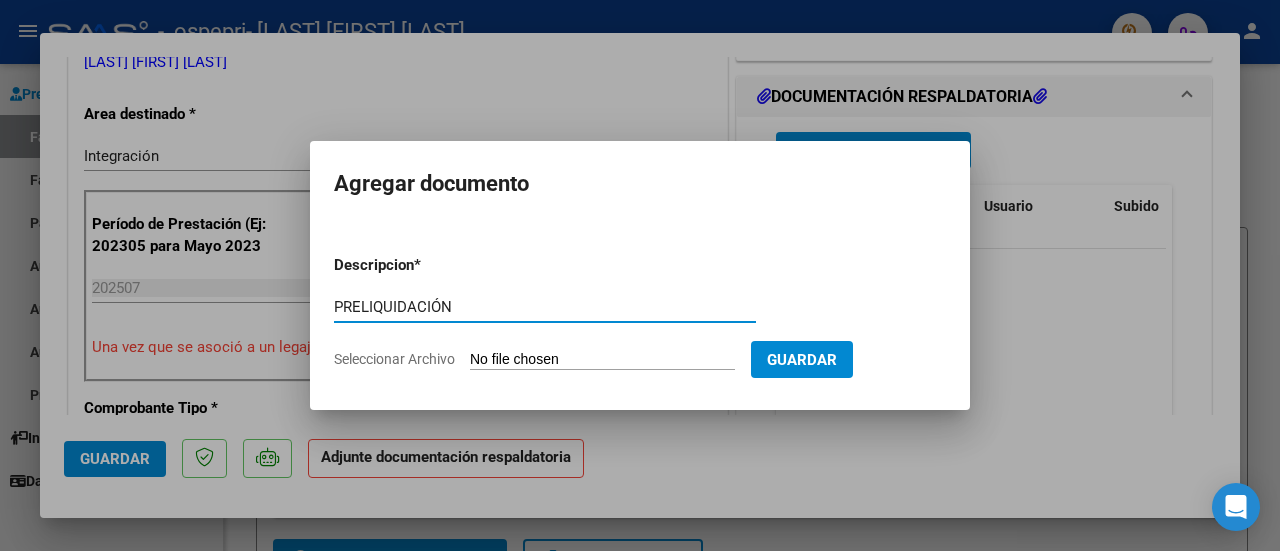 type on "PRELIQUIDACIÓN" 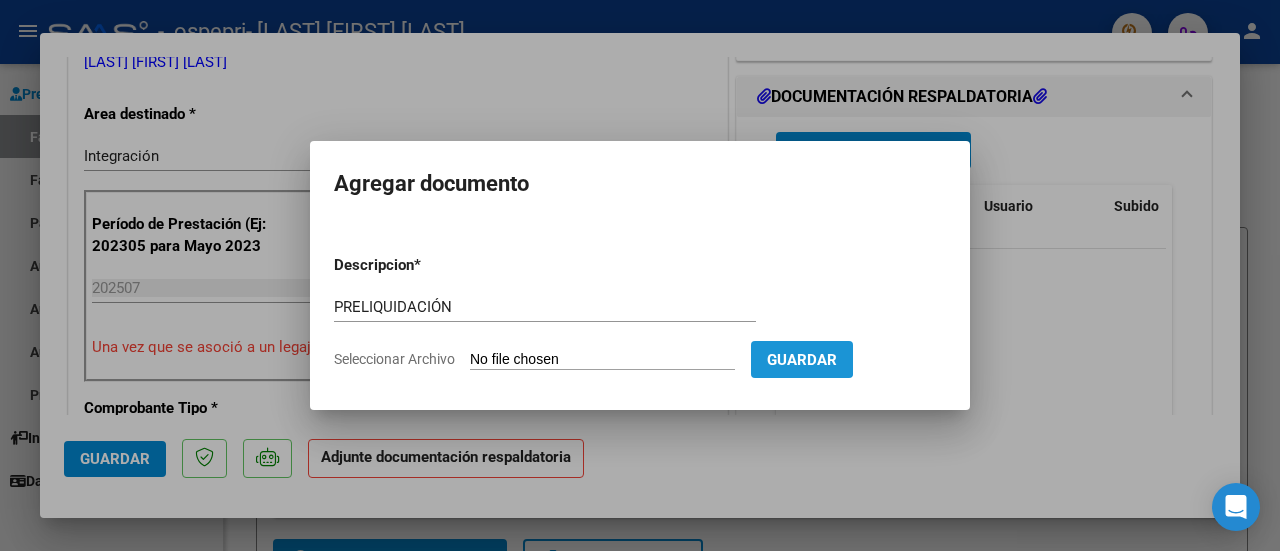 click on "Guardar" at bounding box center [802, 360] 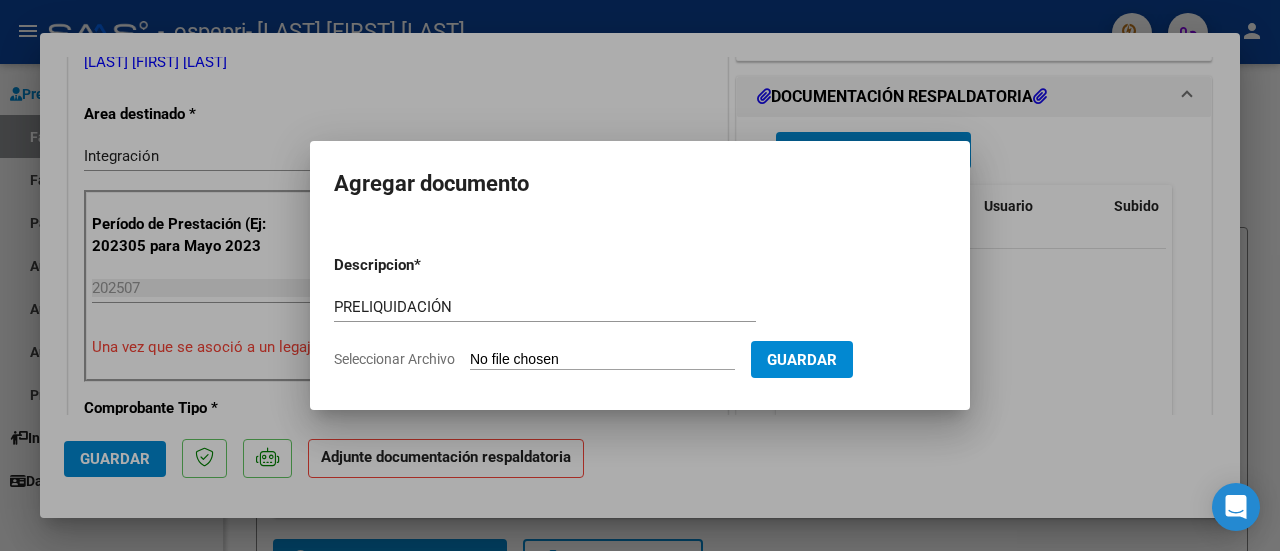 click on "Seleccionar Archivo" at bounding box center (602, 360) 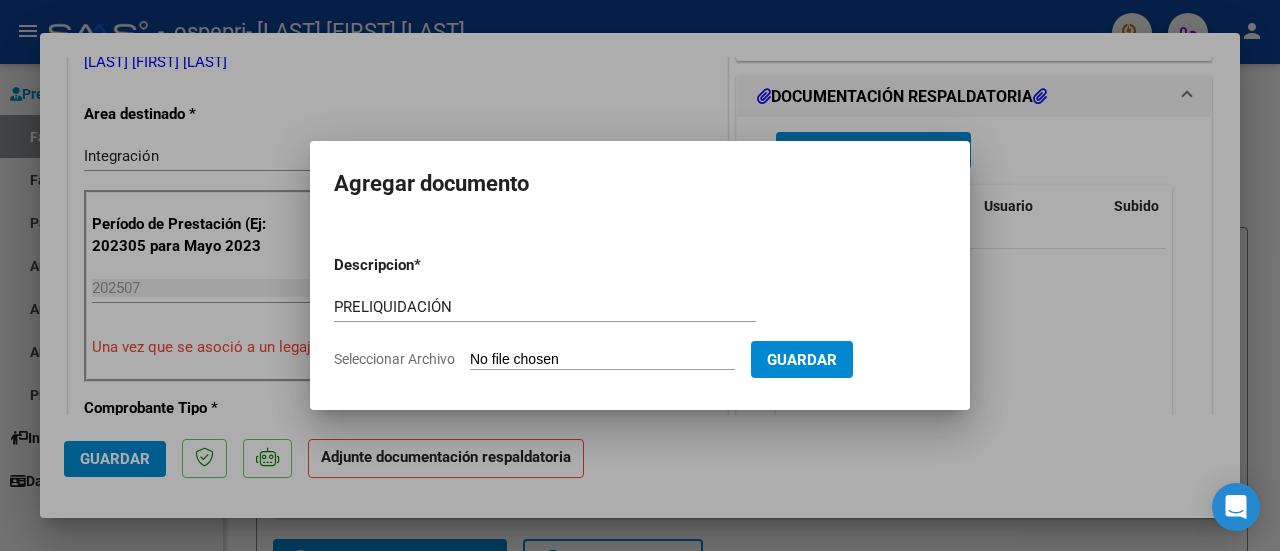 type on "C:\fakepath\[NAME]_.pdf" 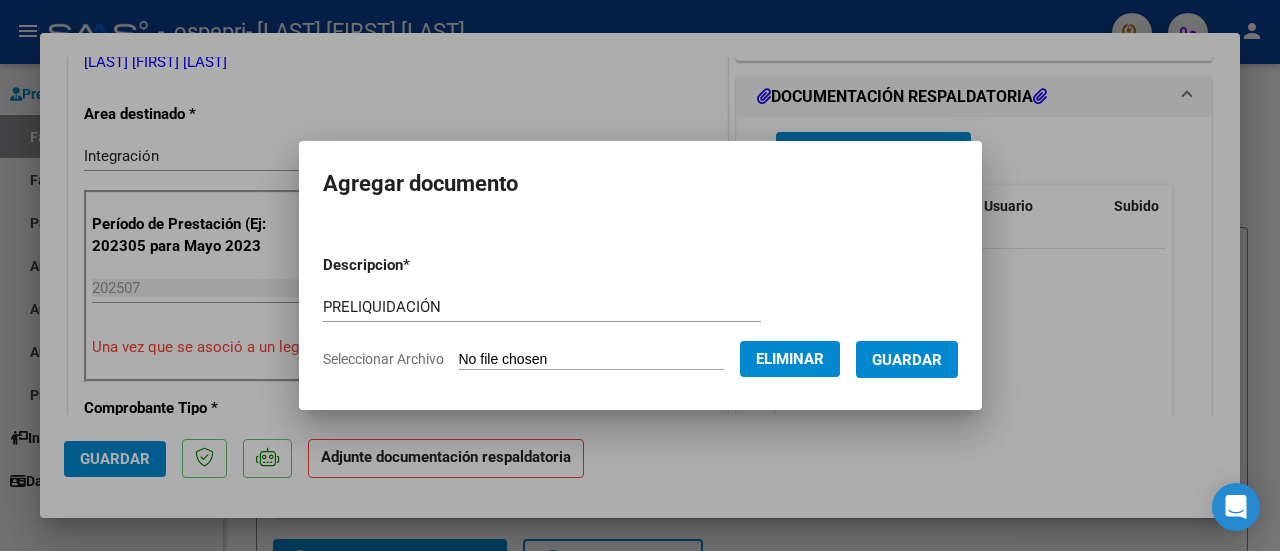 click on "Guardar" at bounding box center (907, 360) 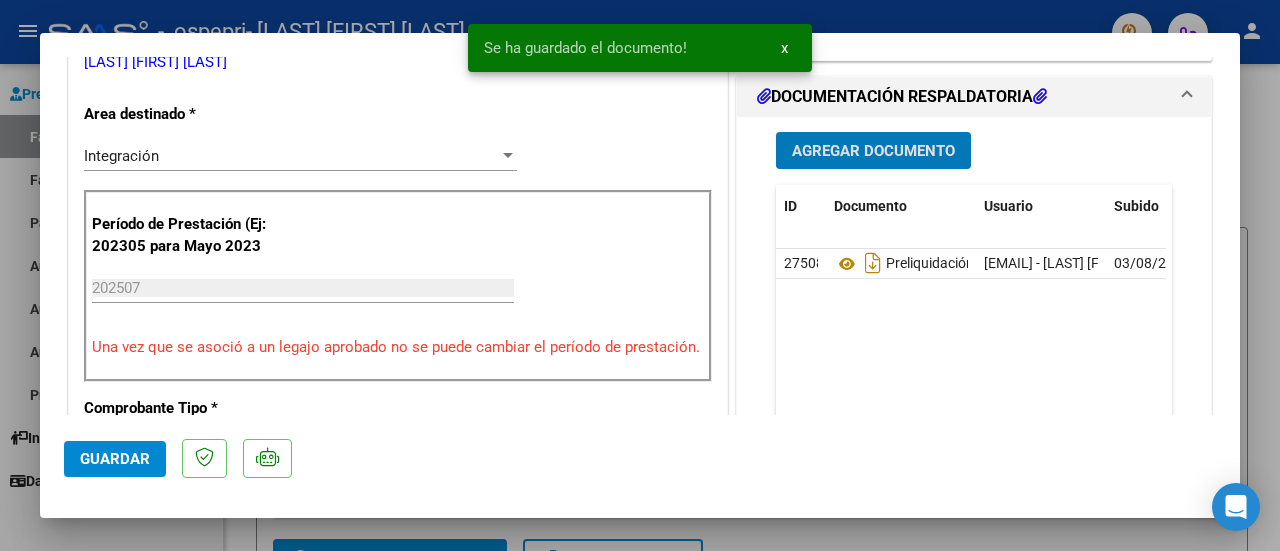 click on "Agregar Documento" at bounding box center [873, 151] 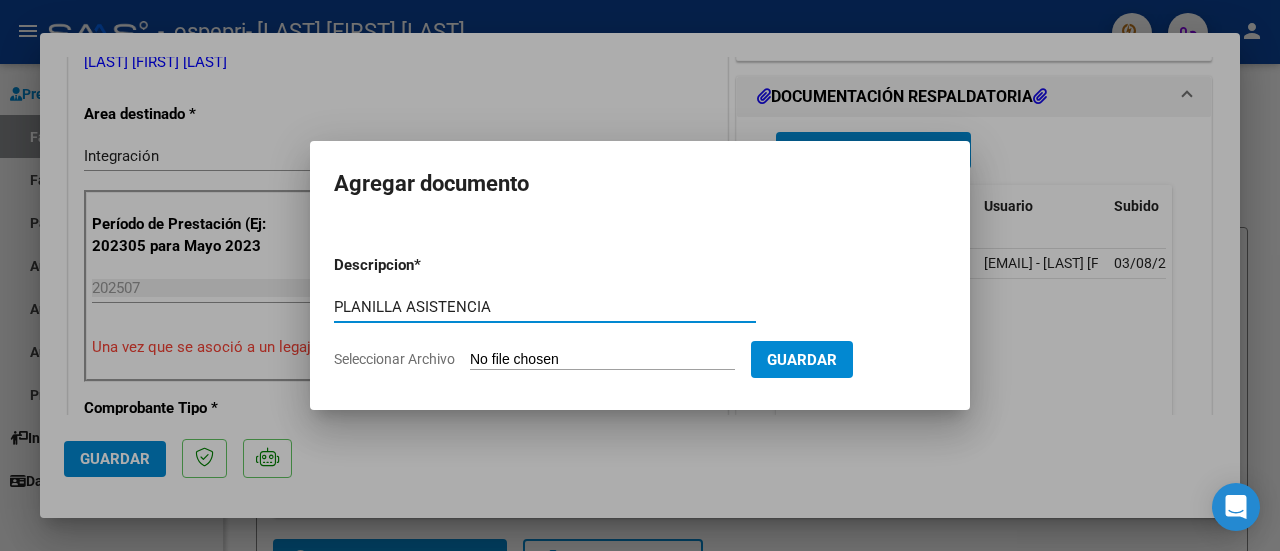 type on "PLANILLA ASISTENCIA" 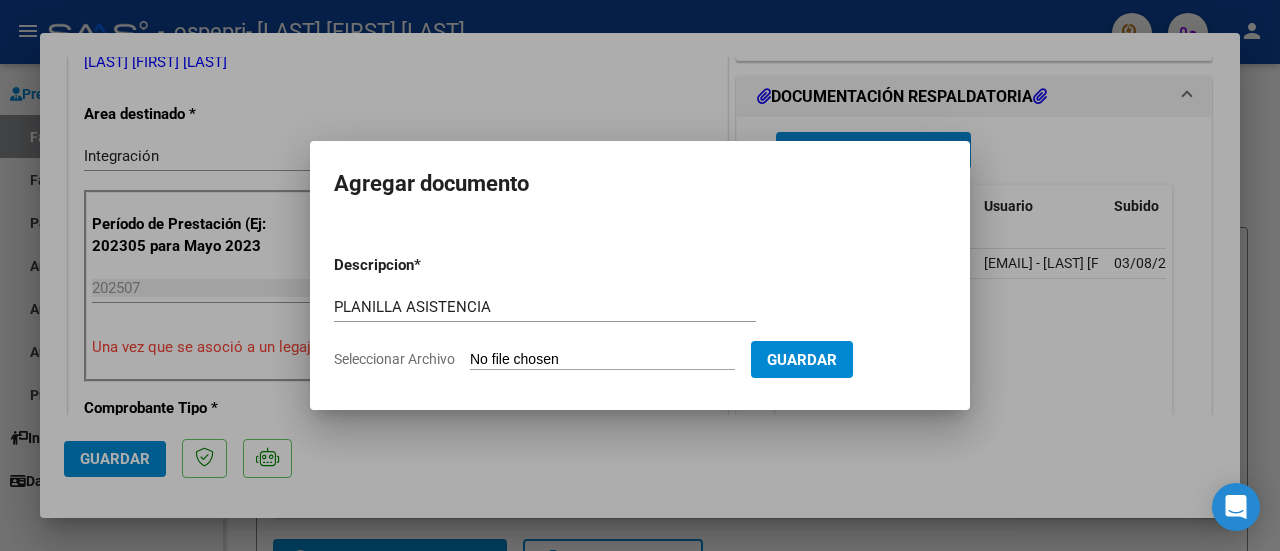 type on "C:\fakepath\[NAME] [DATE].pdf" 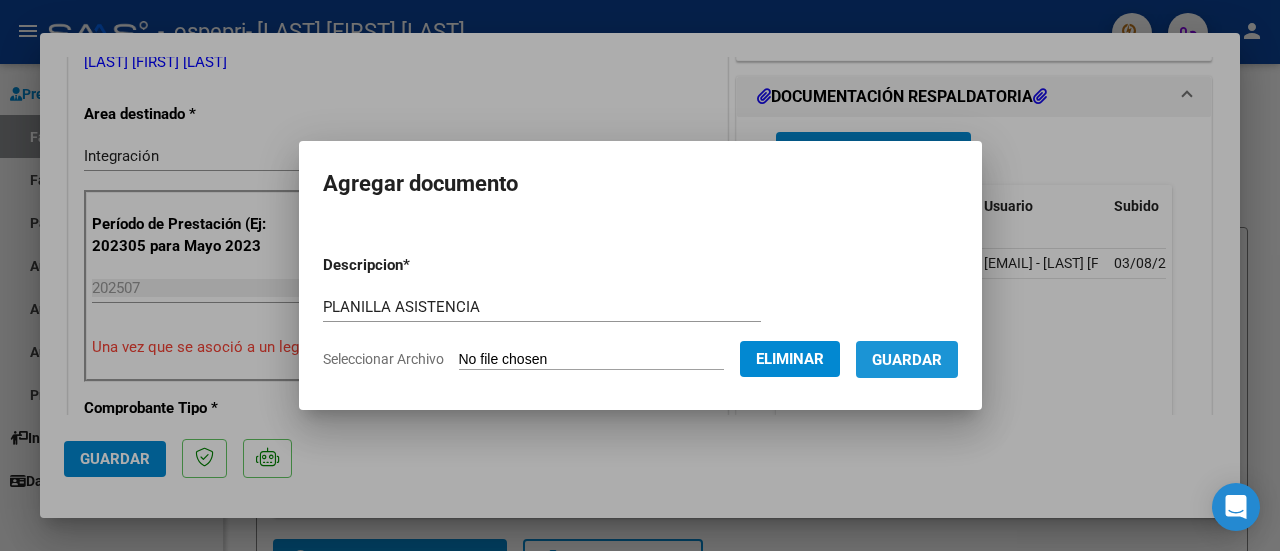 click on "Guardar" at bounding box center (907, 360) 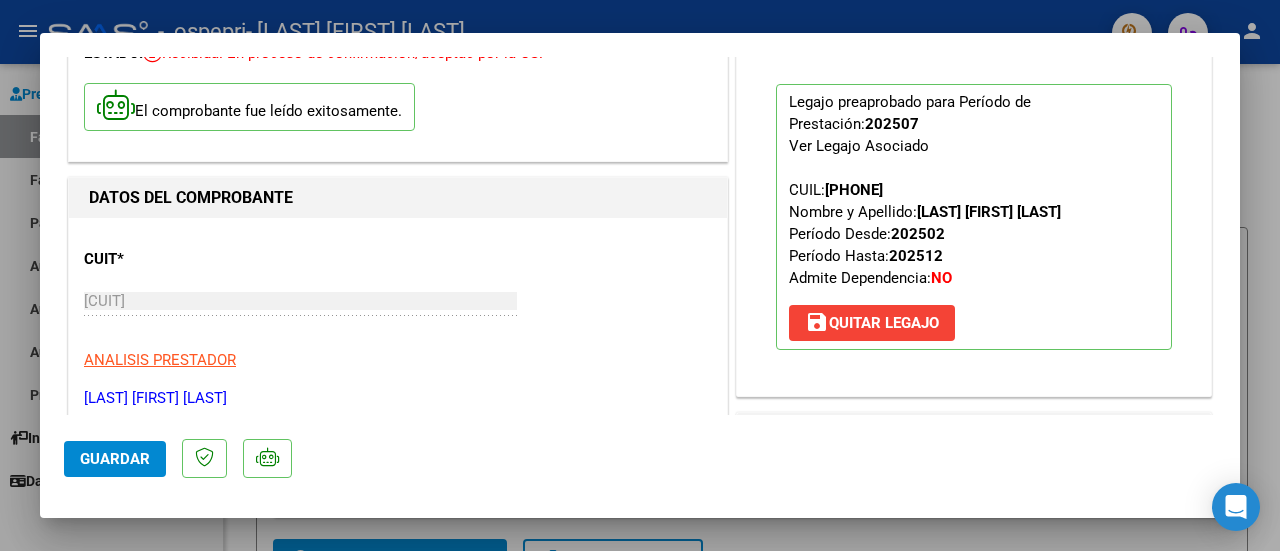 scroll, scrollTop: 130, scrollLeft: 0, axis: vertical 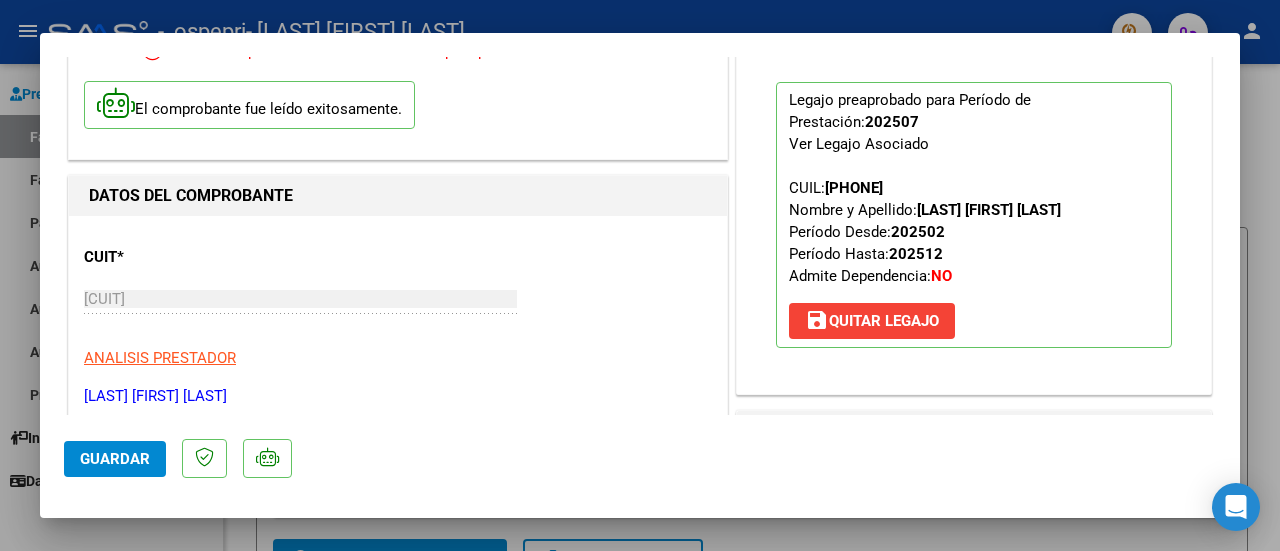 click on "Guardar" 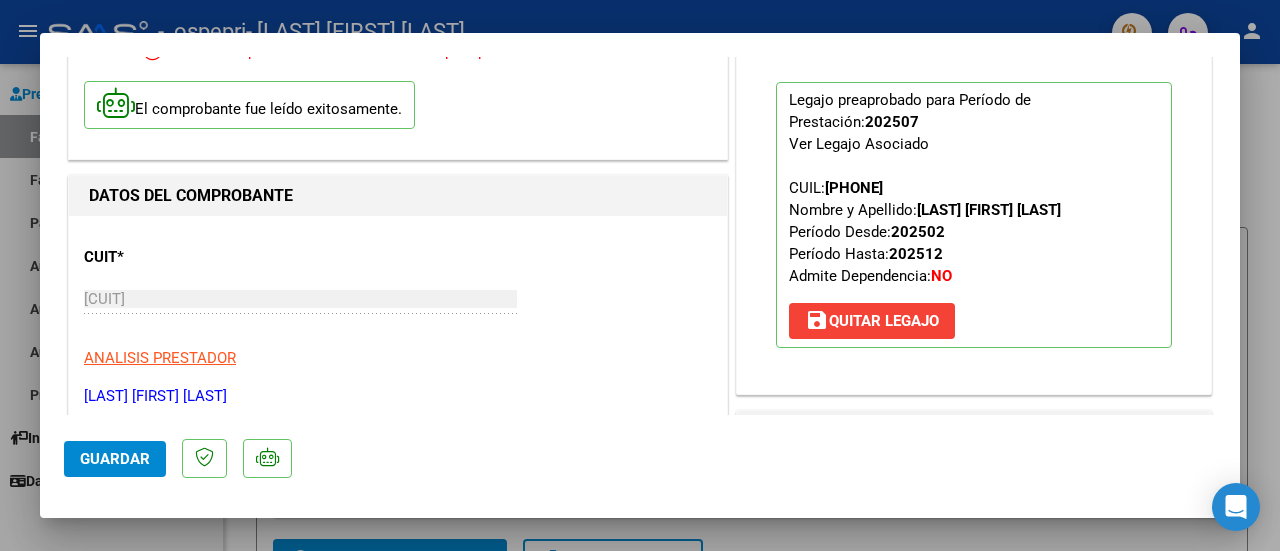 click on "Guardar" 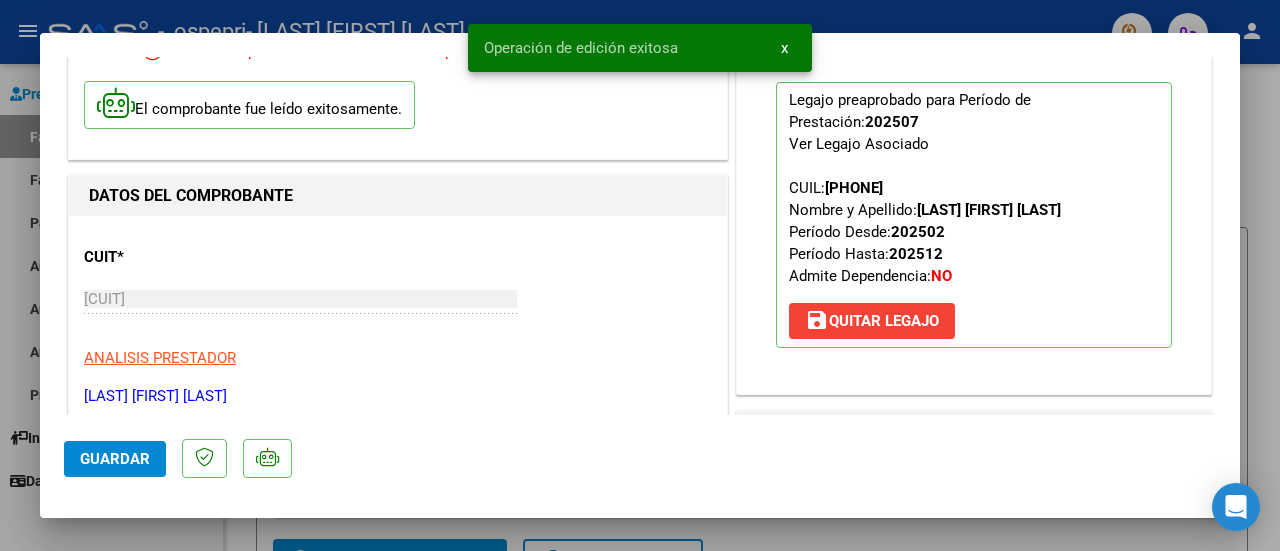 click at bounding box center (640, 275) 